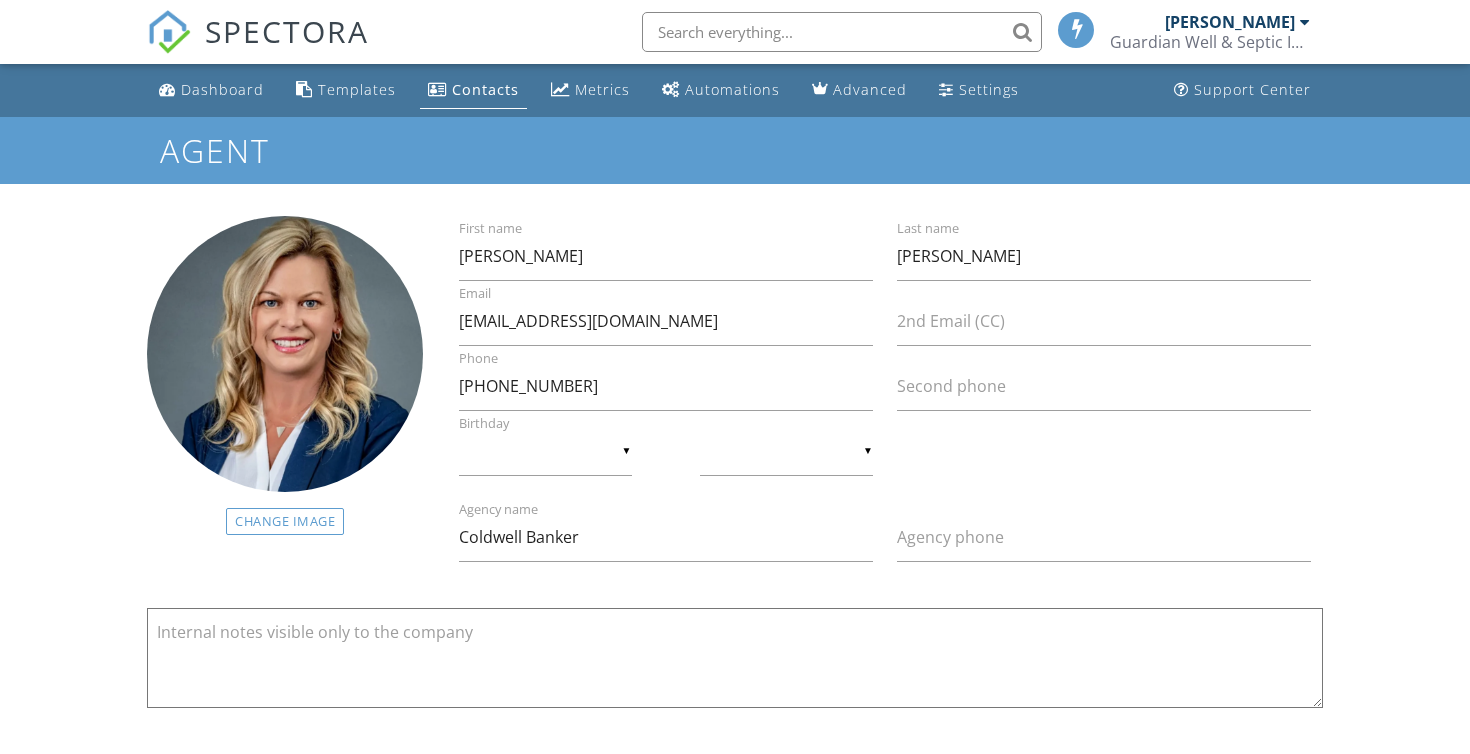 scroll, scrollTop: 0, scrollLeft: 0, axis: both 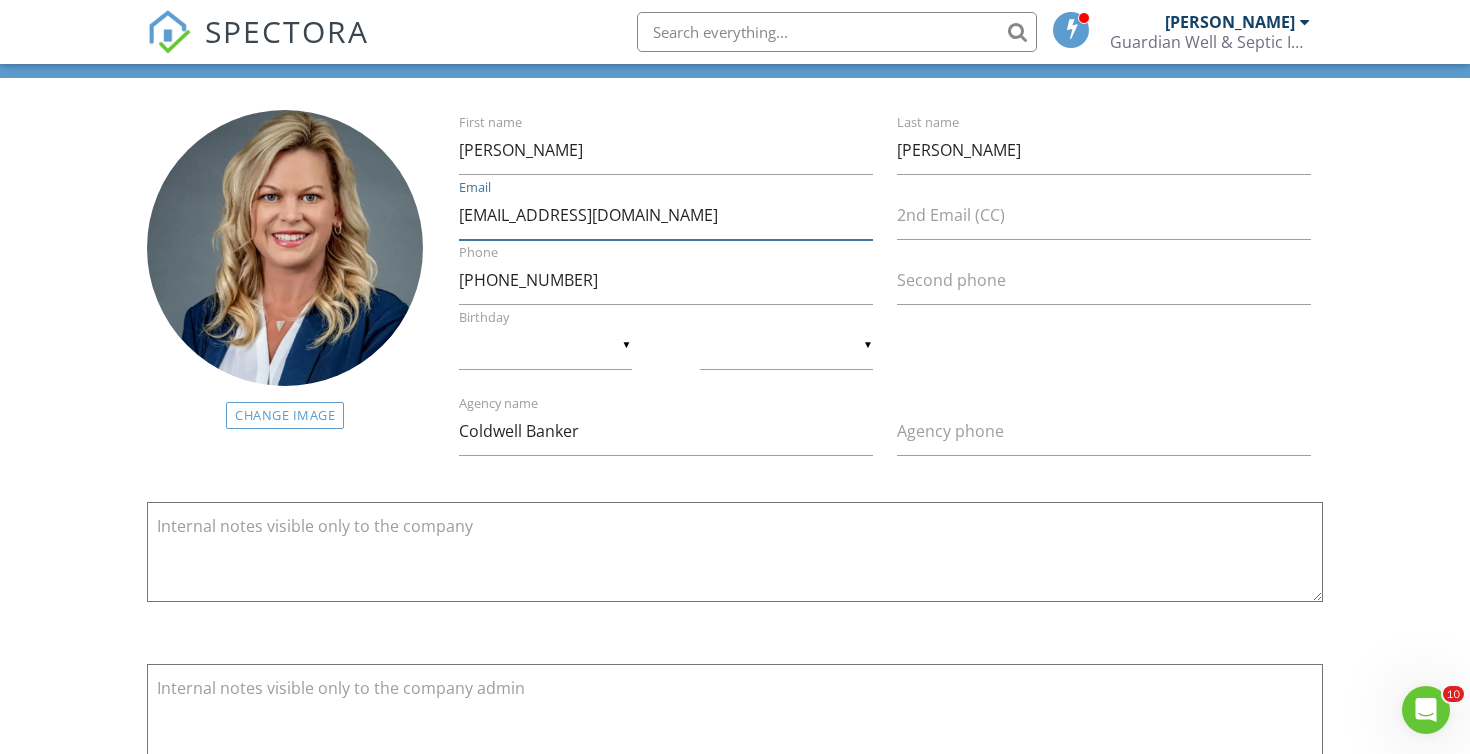 click on "[EMAIL_ADDRESS][DOMAIN_NAME]" at bounding box center (666, 215) 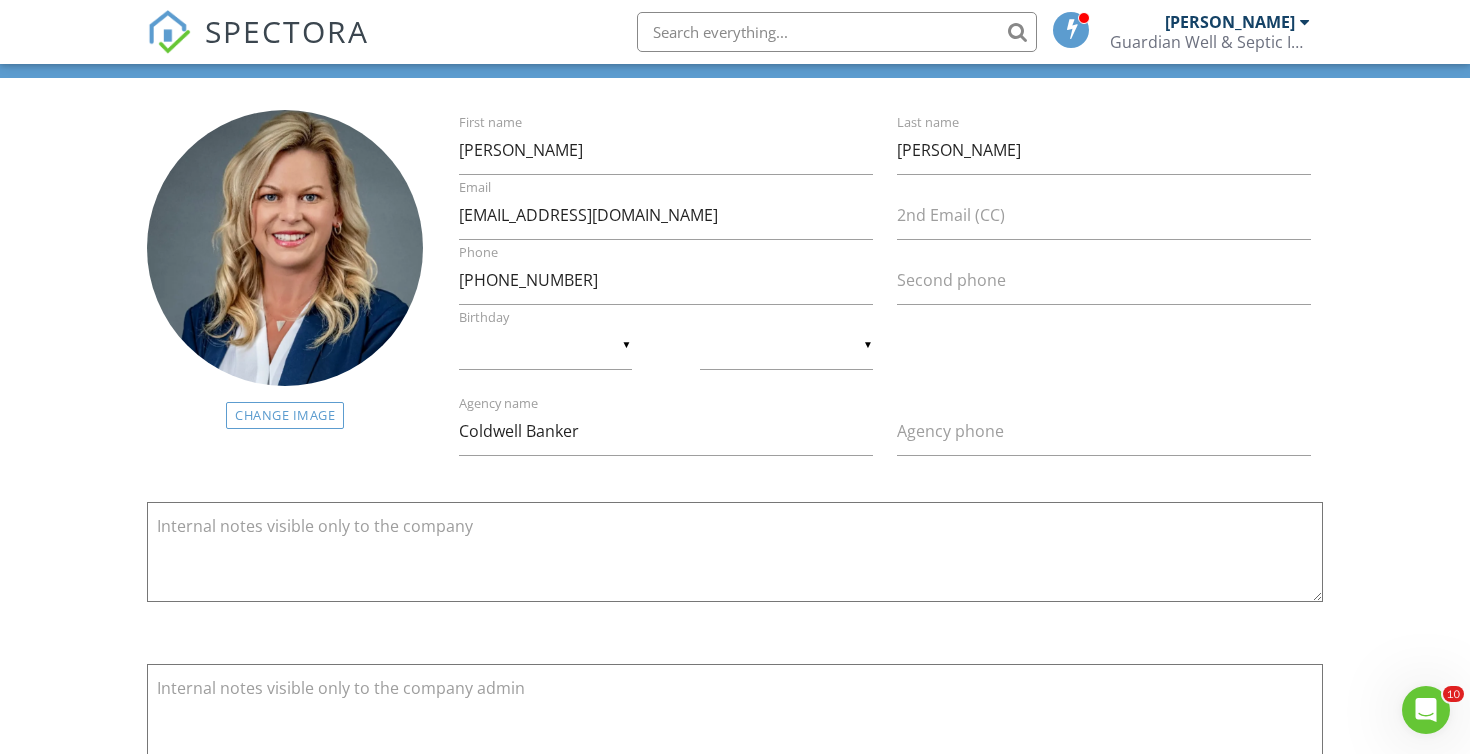 click on "SPECTORA" at bounding box center [287, 31] 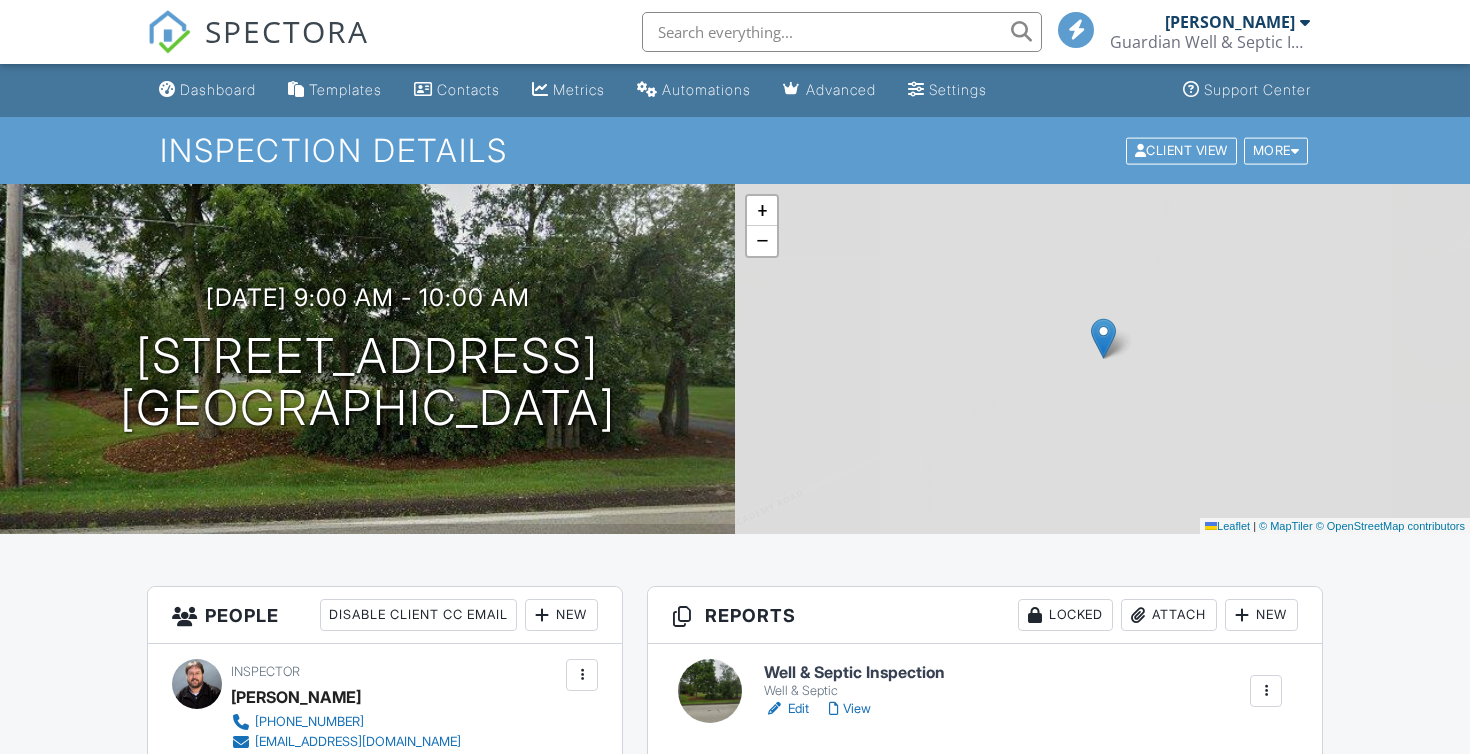 scroll, scrollTop: 0, scrollLeft: 0, axis: both 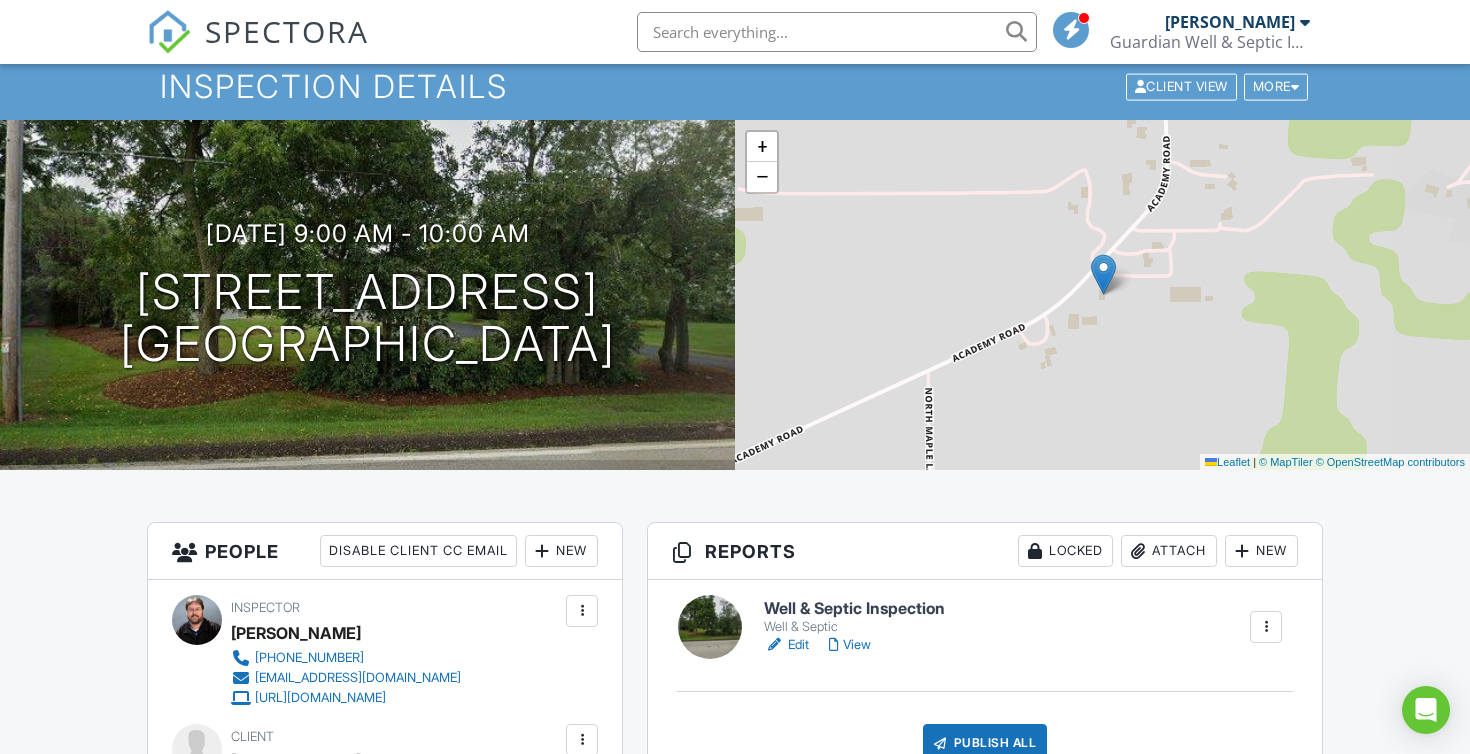 click on "Edit" at bounding box center (786, 645) 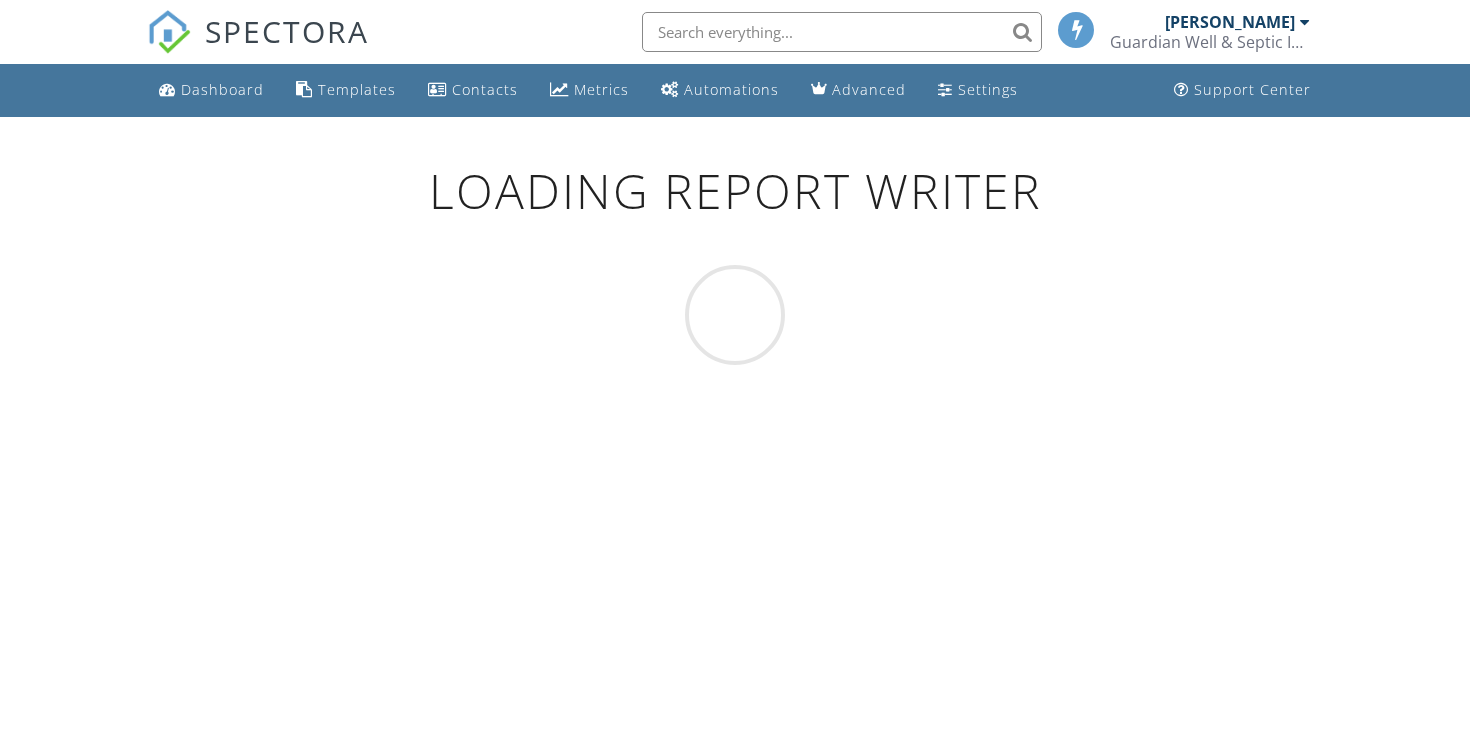 scroll, scrollTop: 0, scrollLeft: 0, axis: both 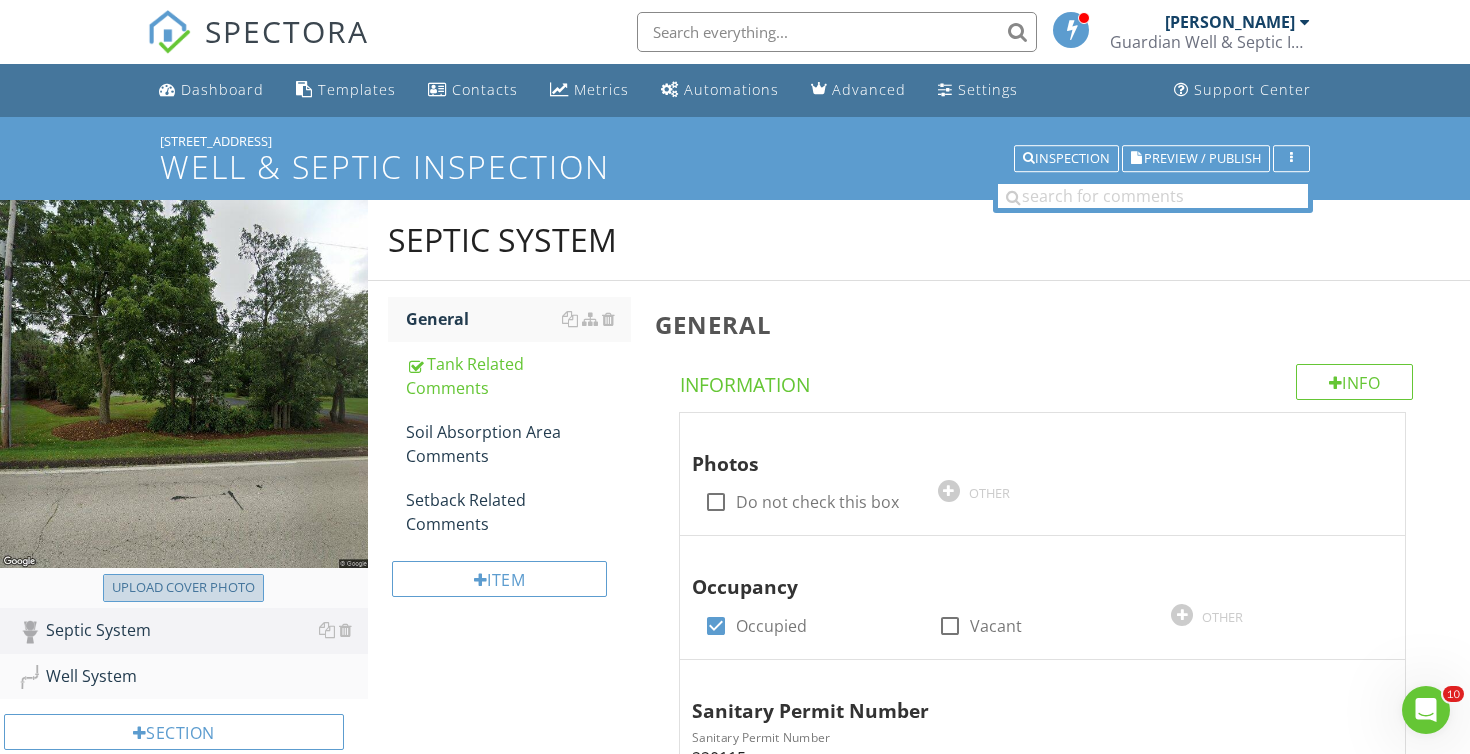 click on "Upload cover photo" at bounding box center [183, 588] 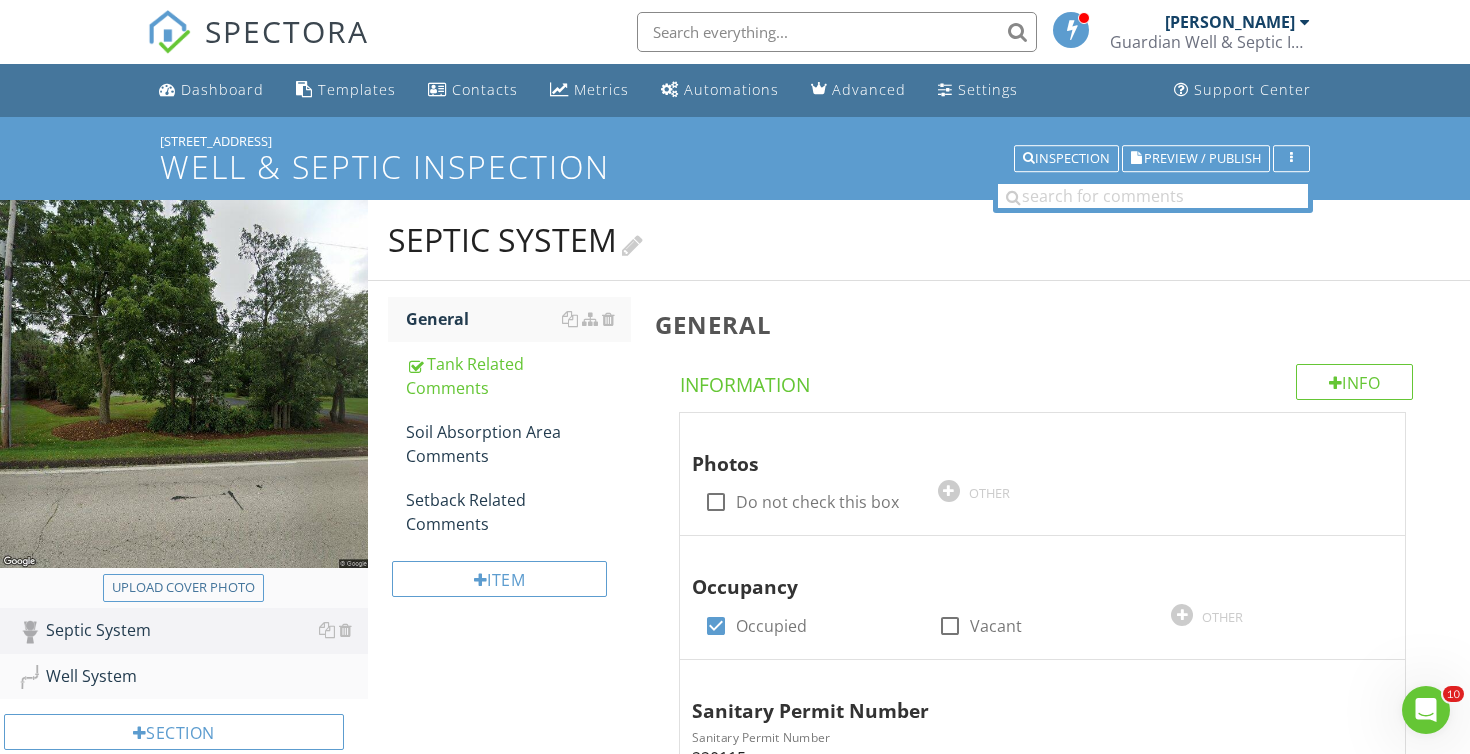 type on "C:\fakepath\Denise Laabs Cover Photo.webp" 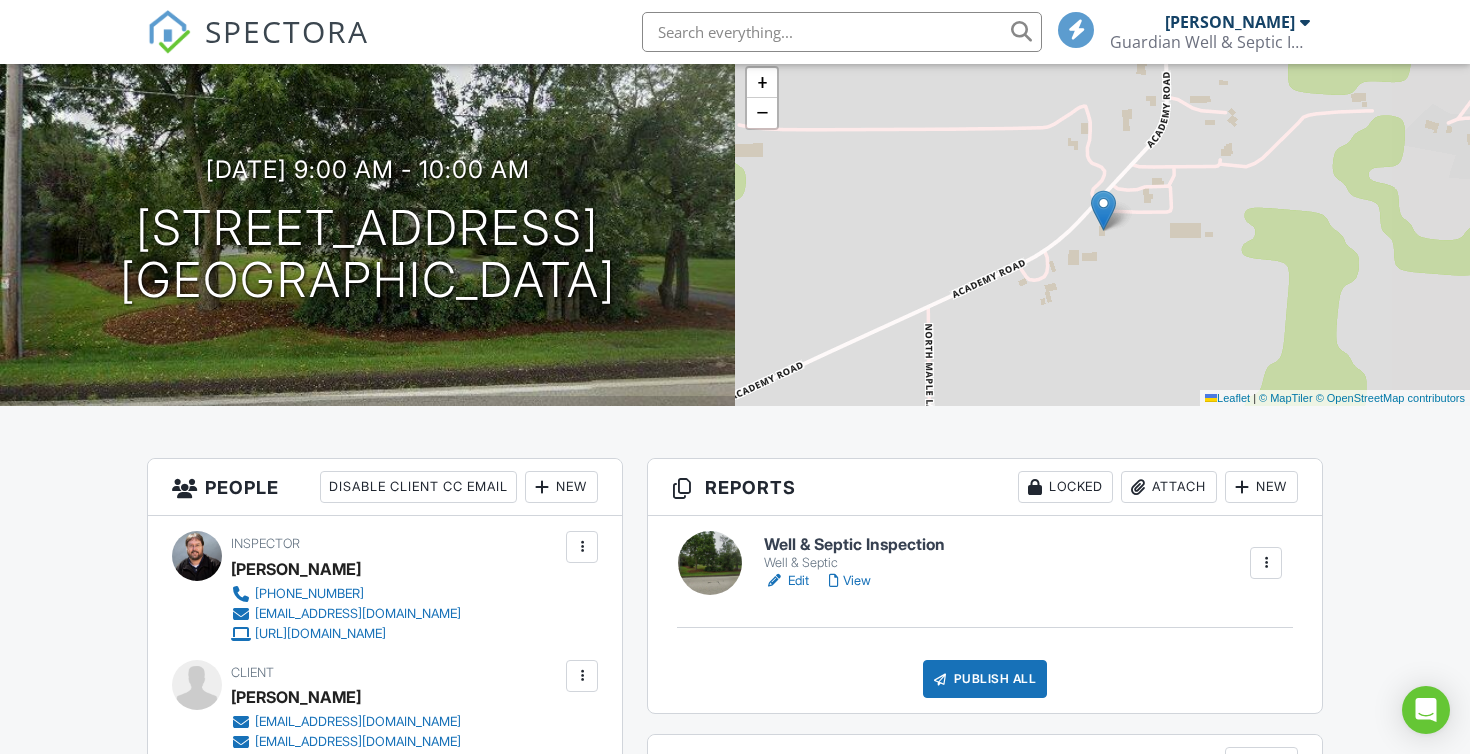 scroll, scrollTop: 132, scrollLeft: 0, axis: vertical 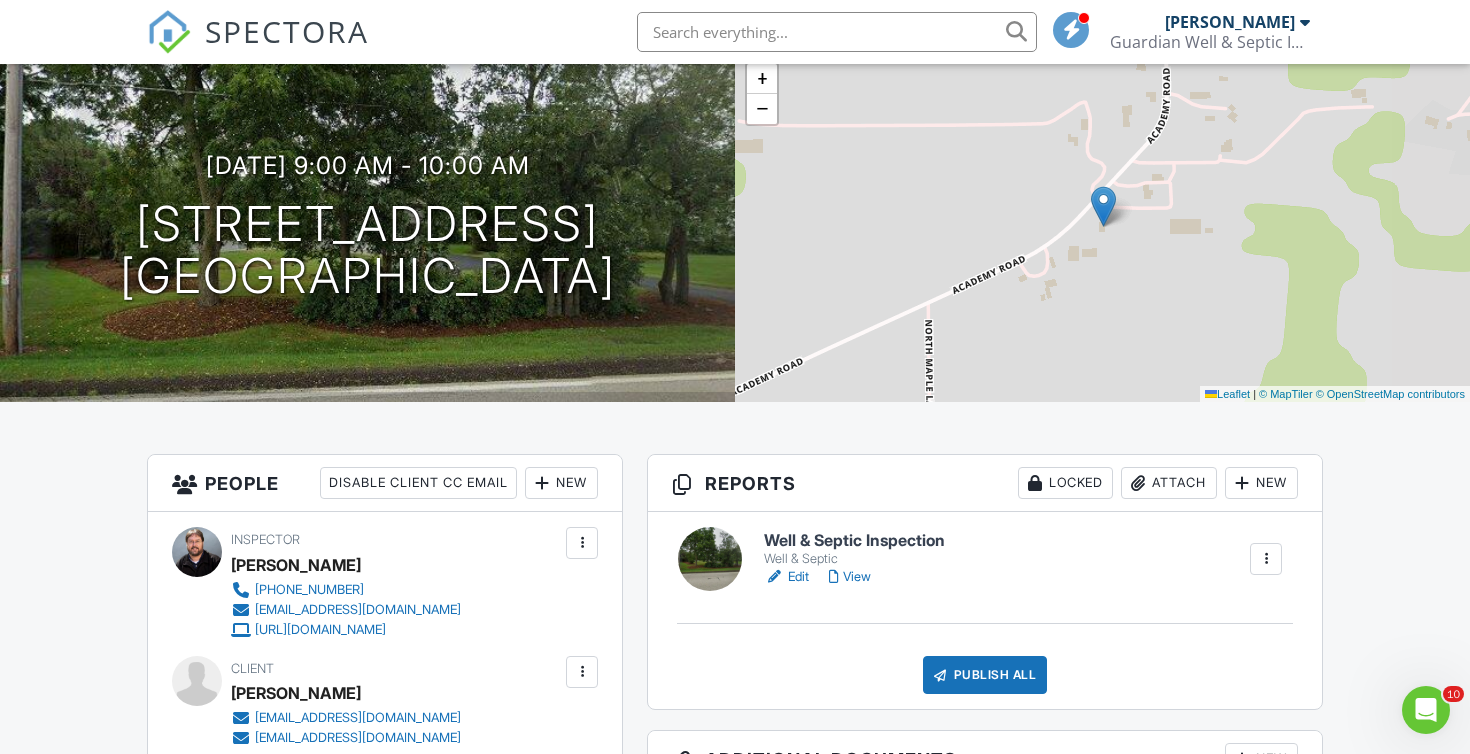 click on "View" at bounding box center [850, 577] 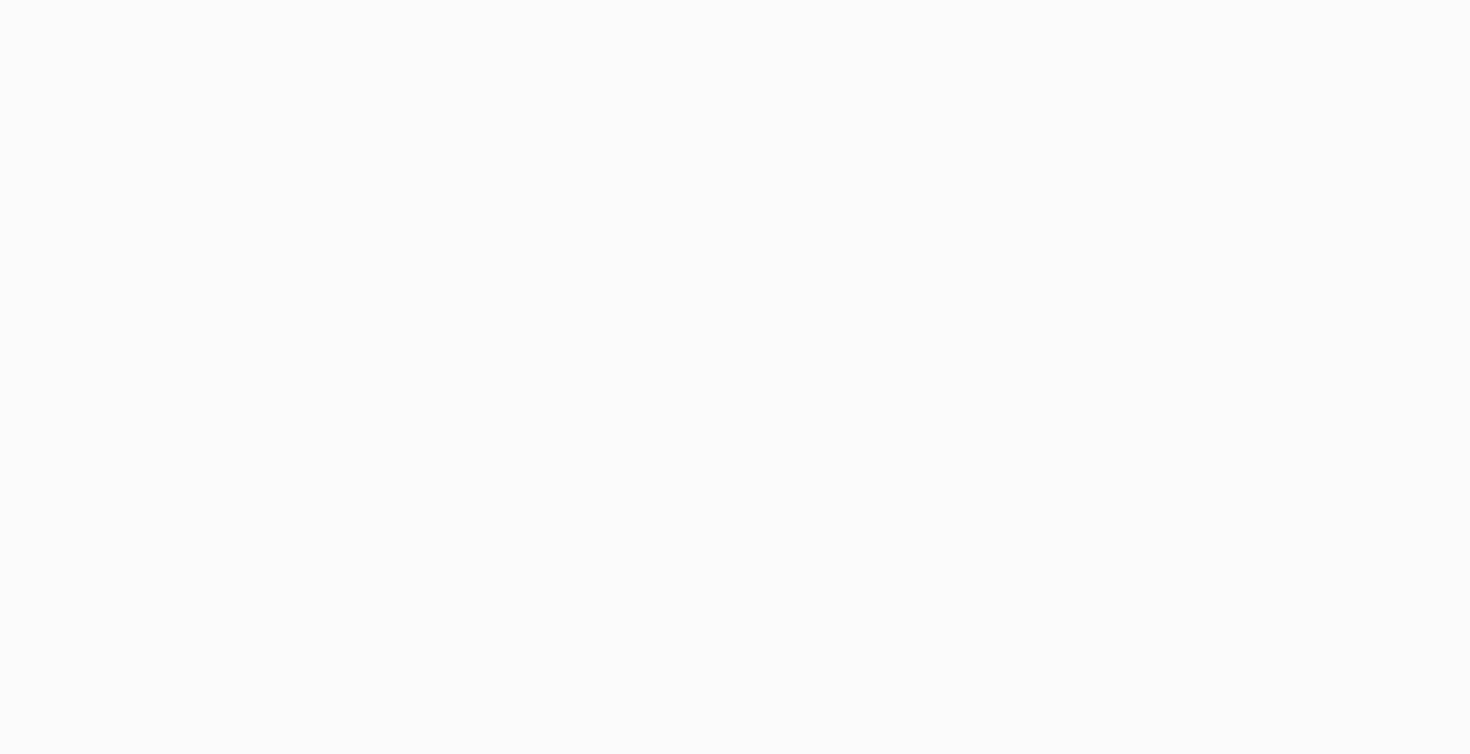 scroll, scrollTop: 0, scrollLeft: 0, axis: both 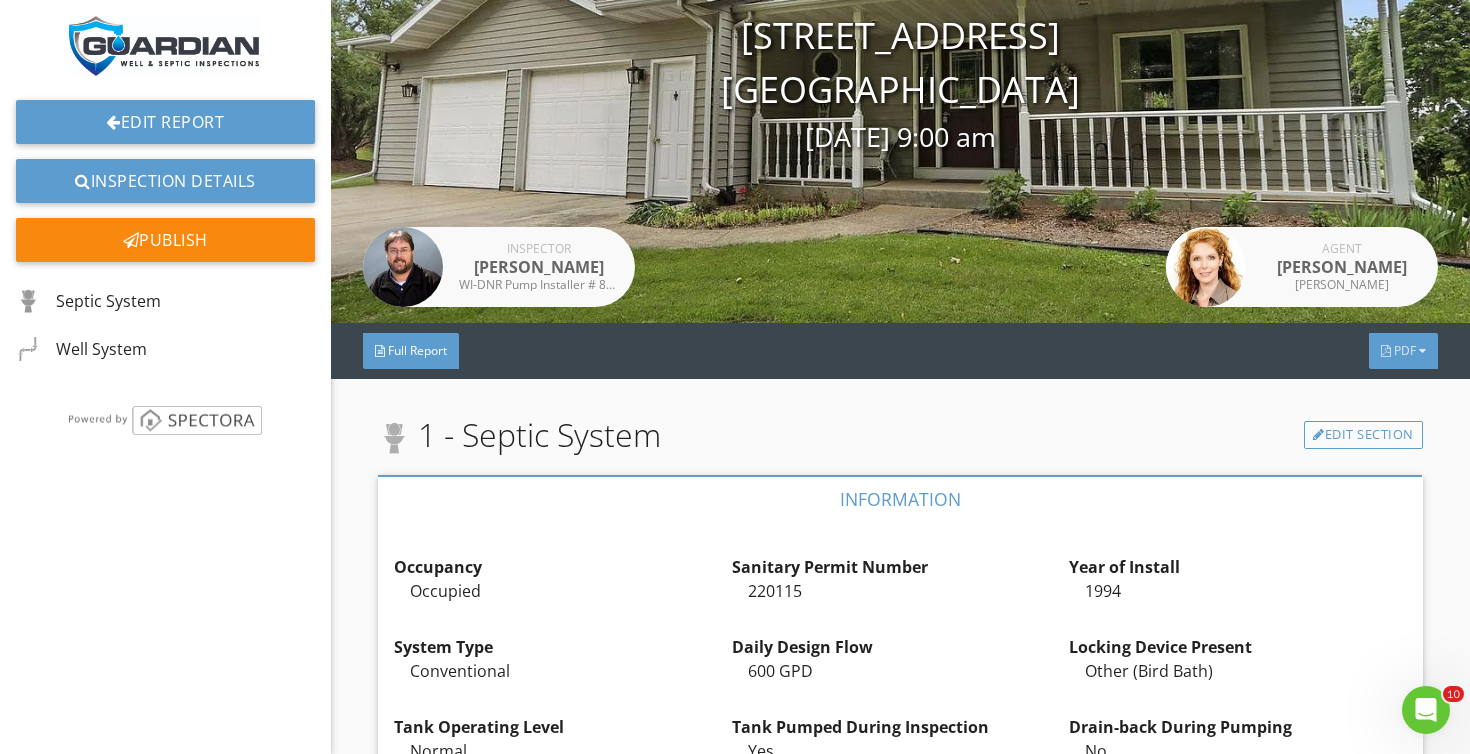 click on "PDF" at bounding box center [1403, 351] 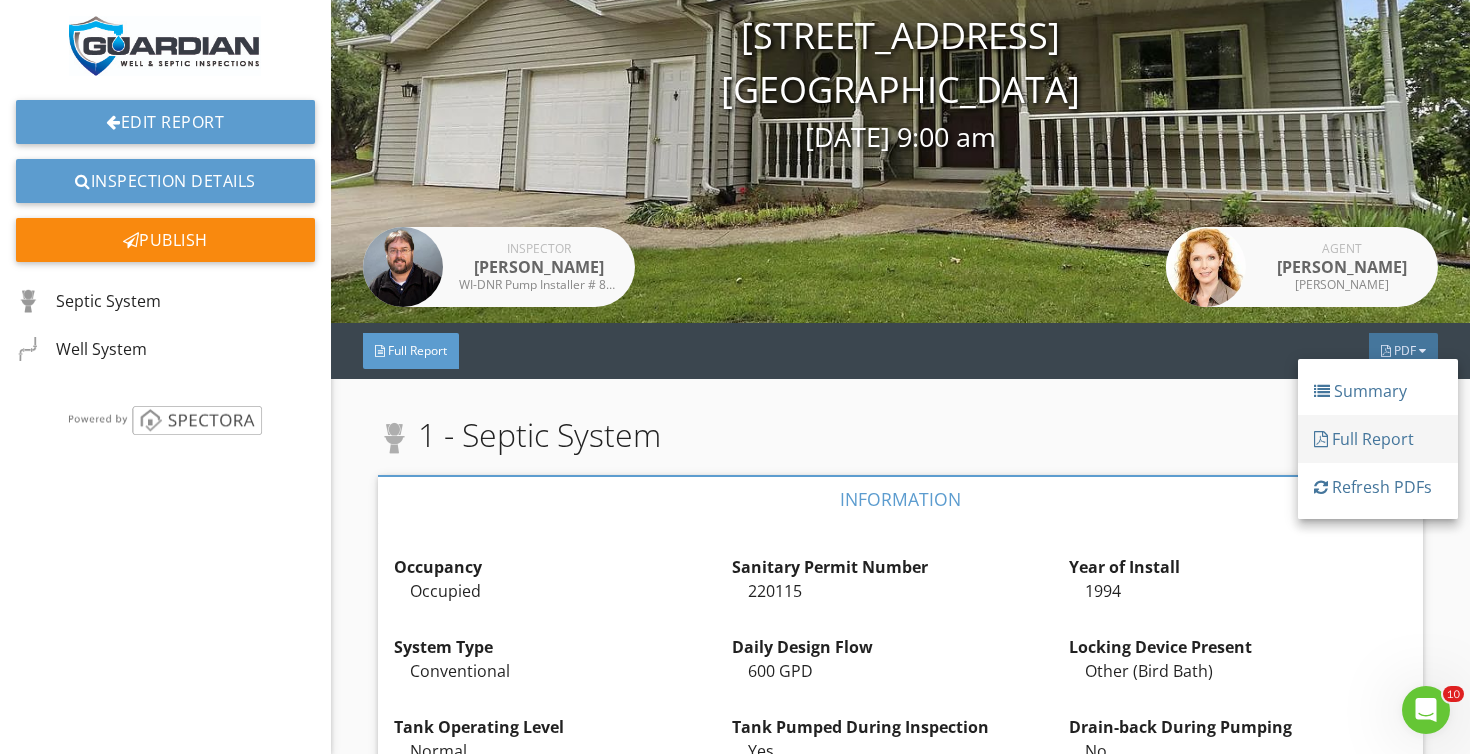 click on "Full Report" at bounding box center [1378, 439] 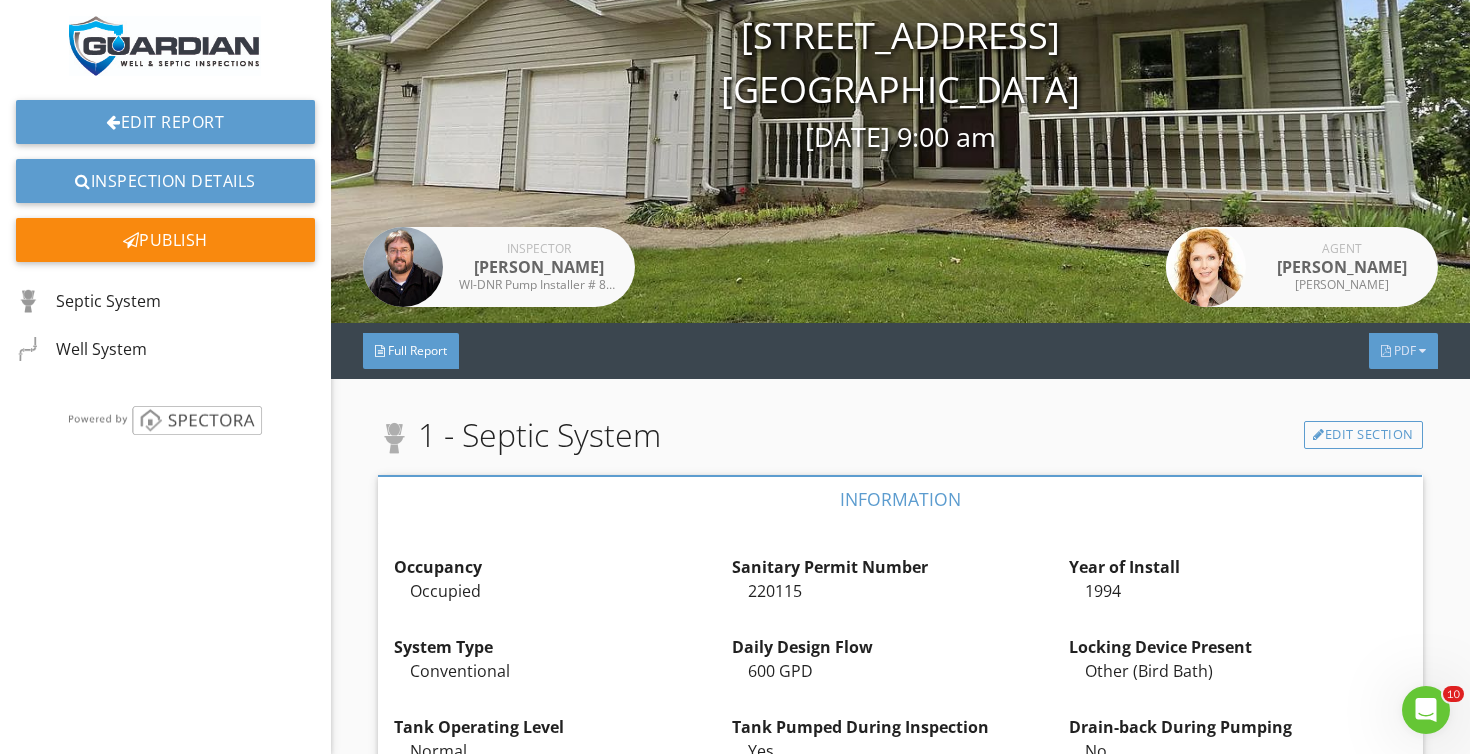 click on "PDF" at bounding box center (1403, 351) 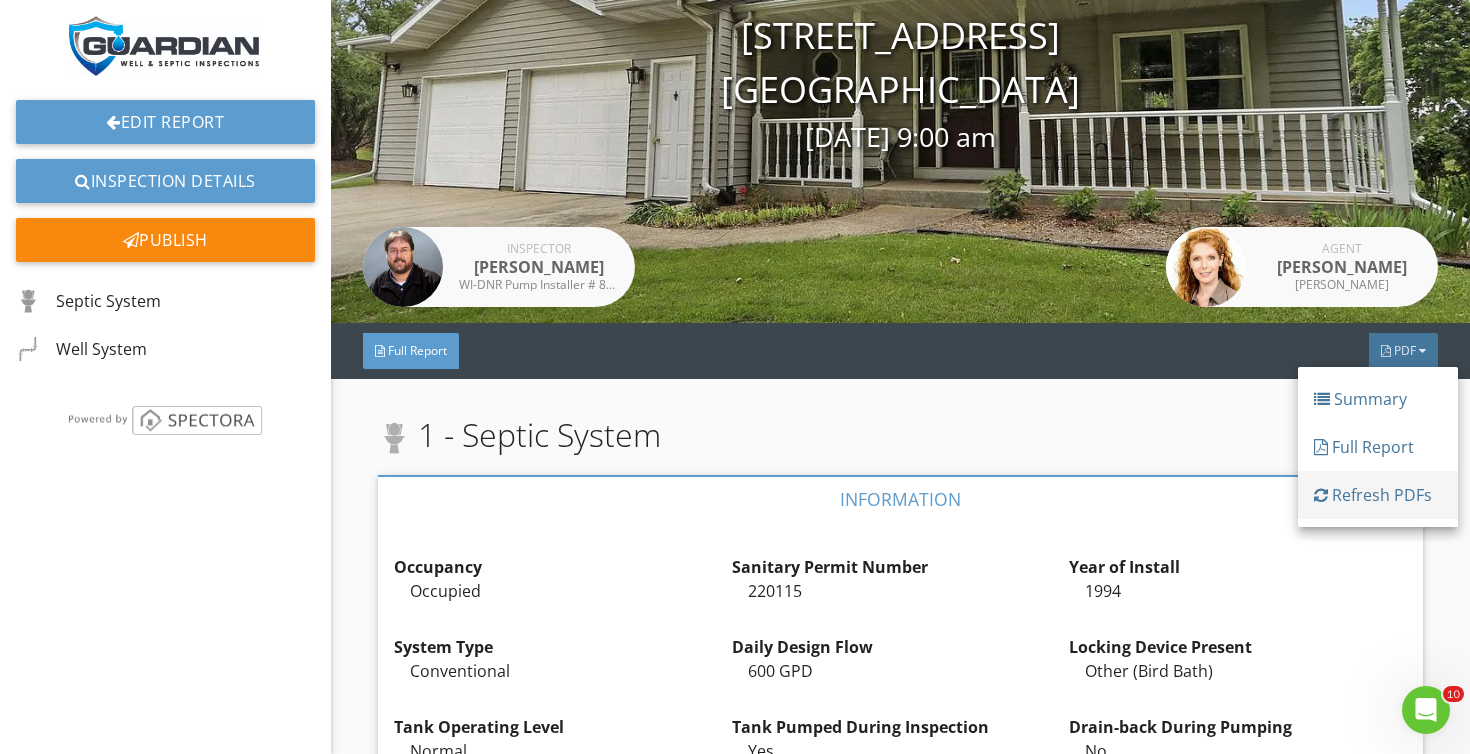 click on "Refresh PDFs" at bounding box center [1378, 495] 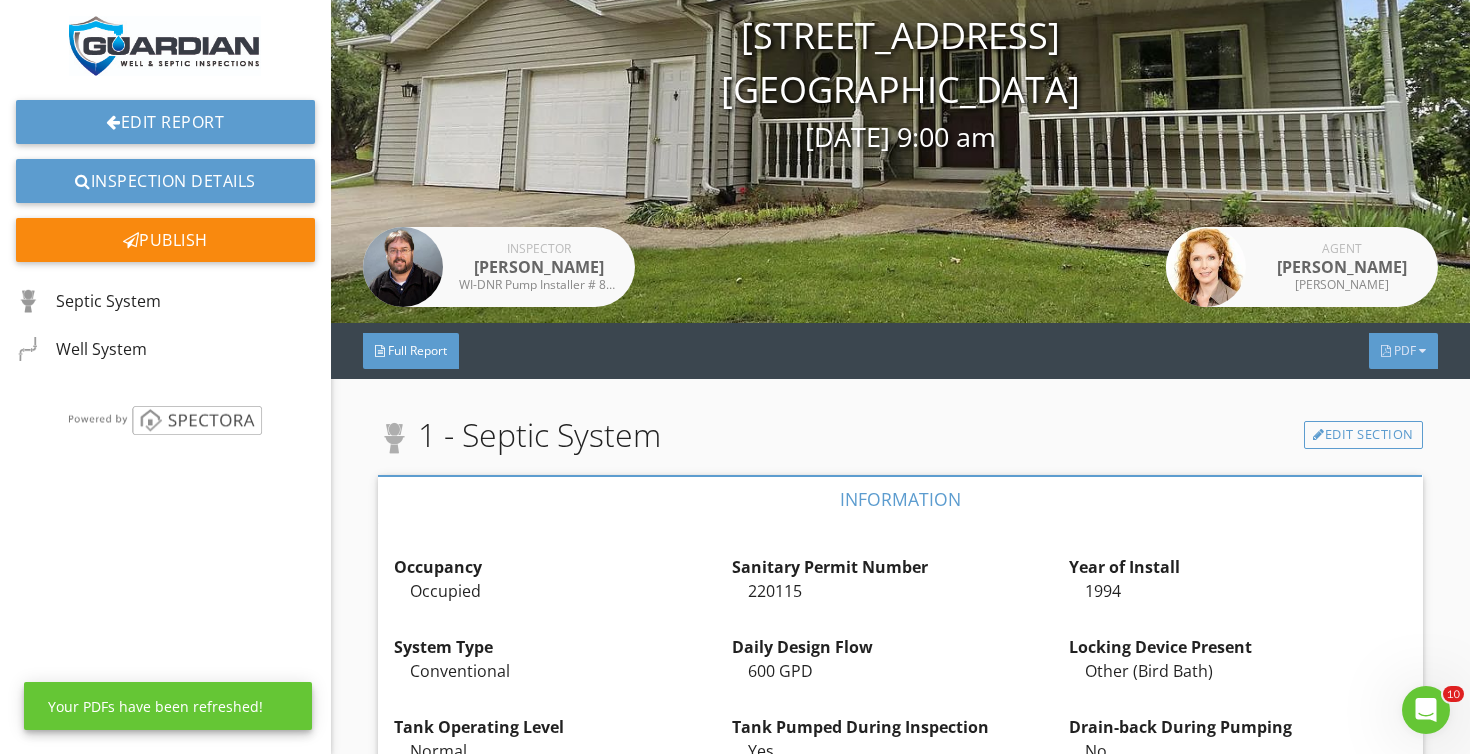 click on "PDF" at bounding box center [1405, 350] 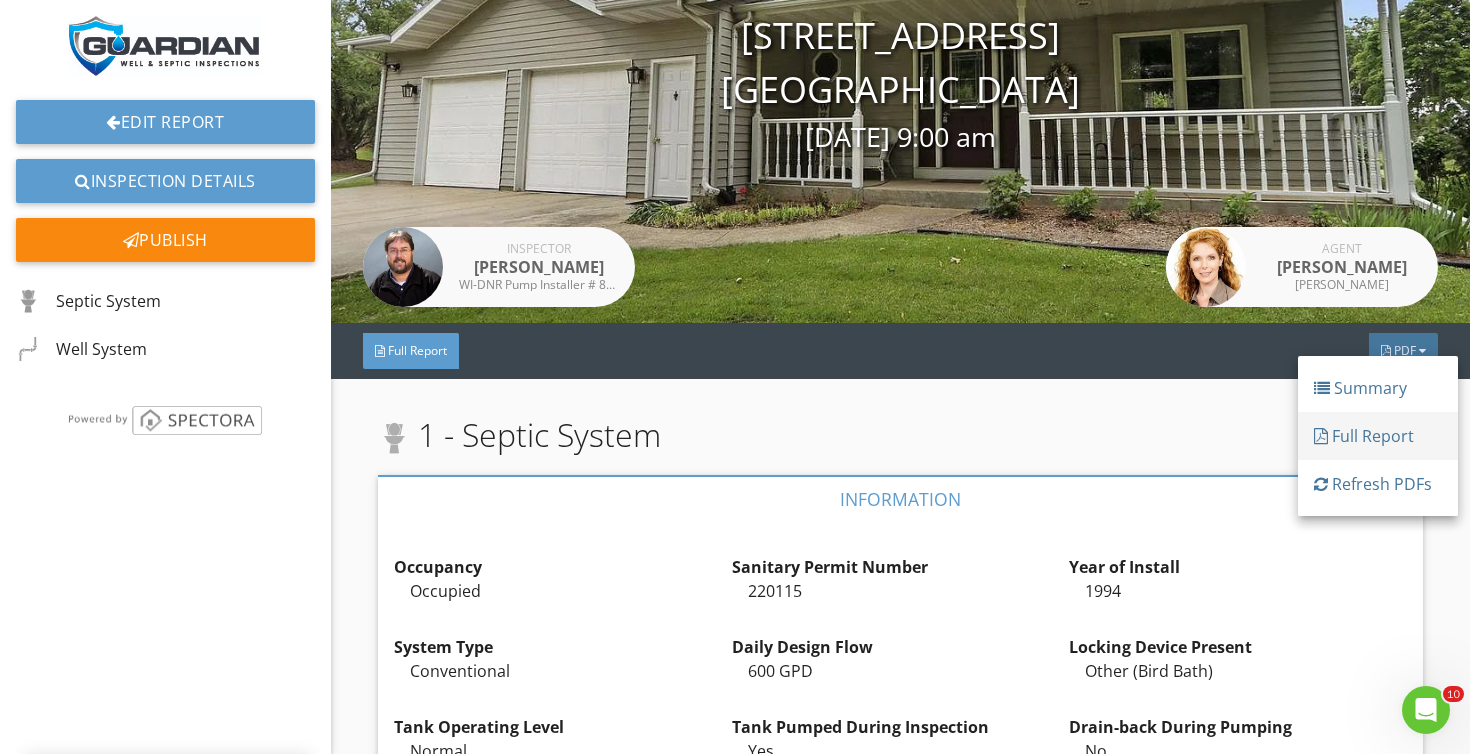 click on "Full Report" at bounding box center (1378, 436) 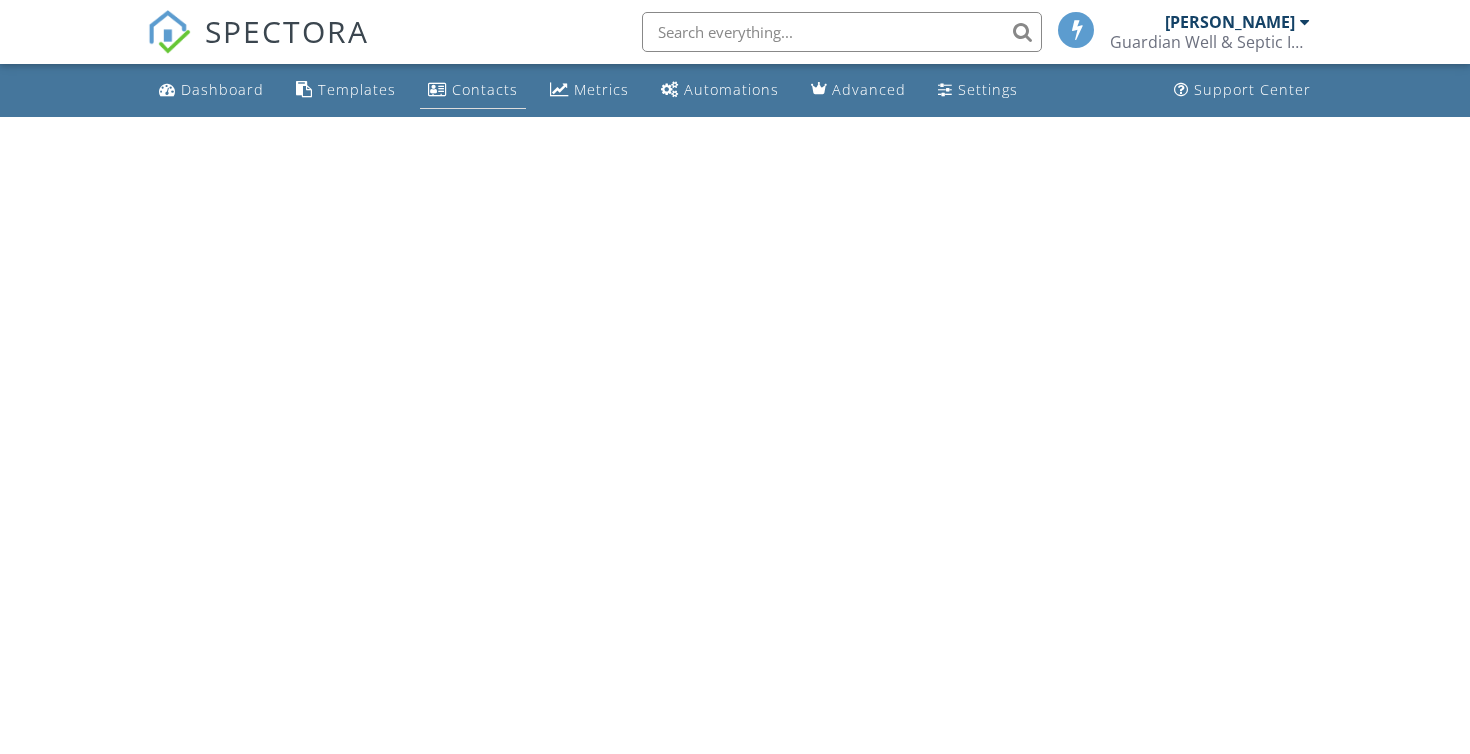 scroll, scrollTop: 0, scrollLeft: 0, axis: both 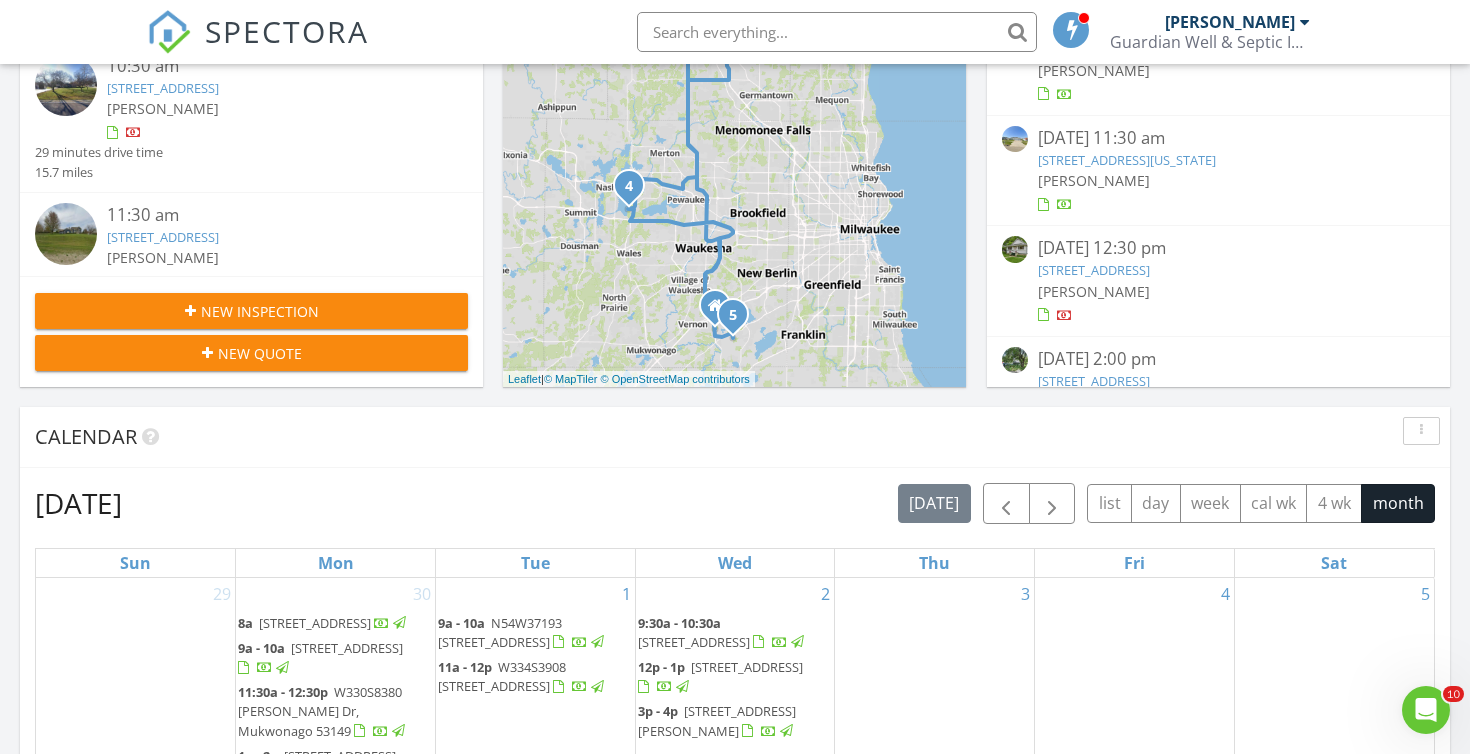 click at bounding box center (837, 32) 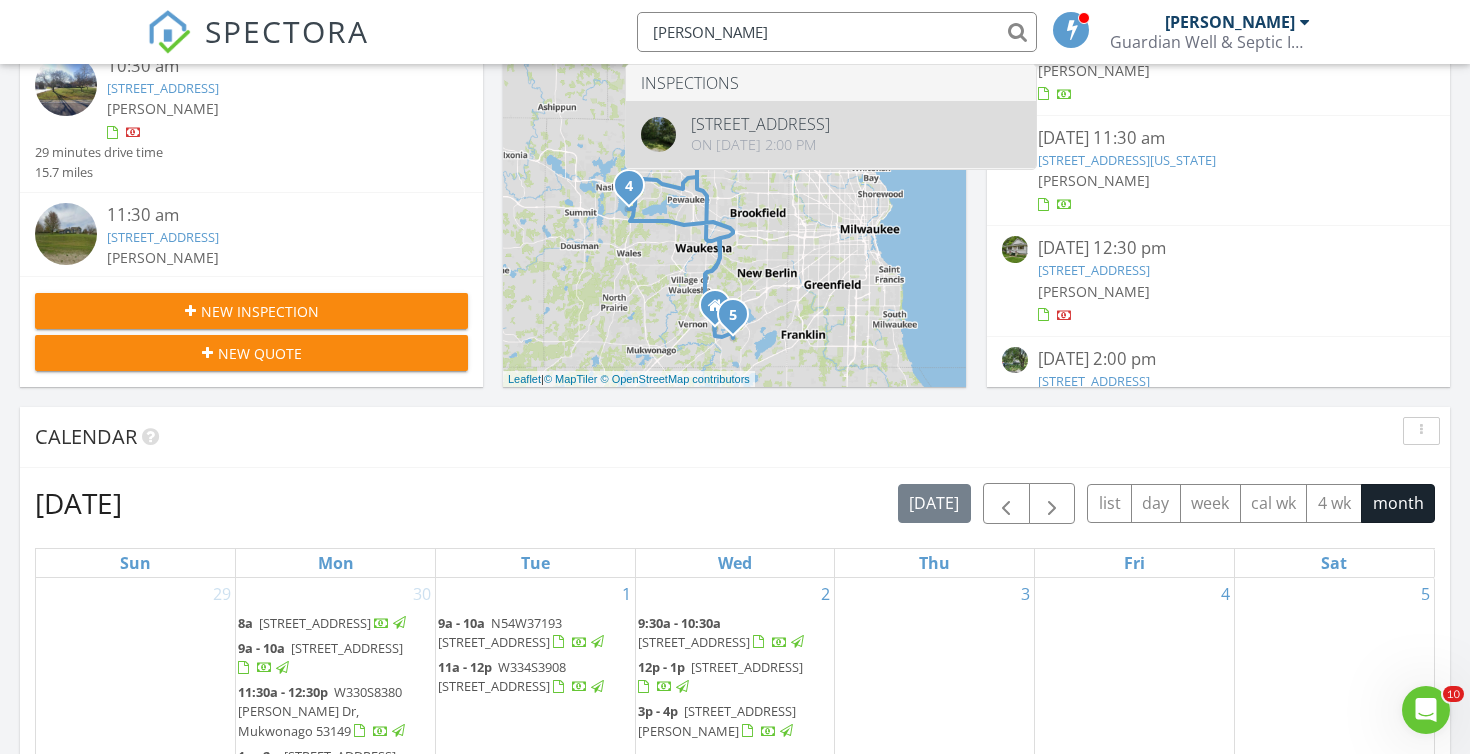 type on "[PERSON_NAME]" 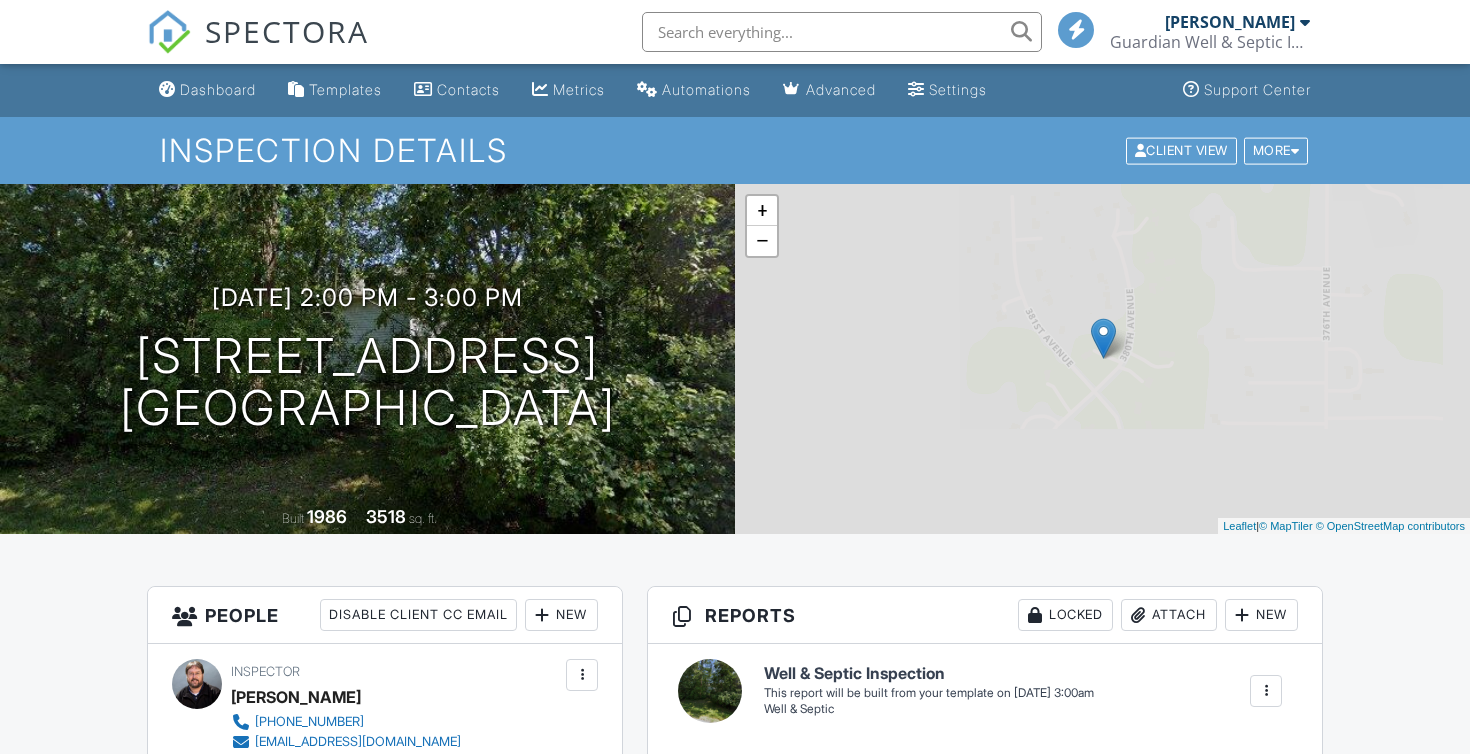 scroll, scrollTop: 0, scrollLeft: 0, axis: both 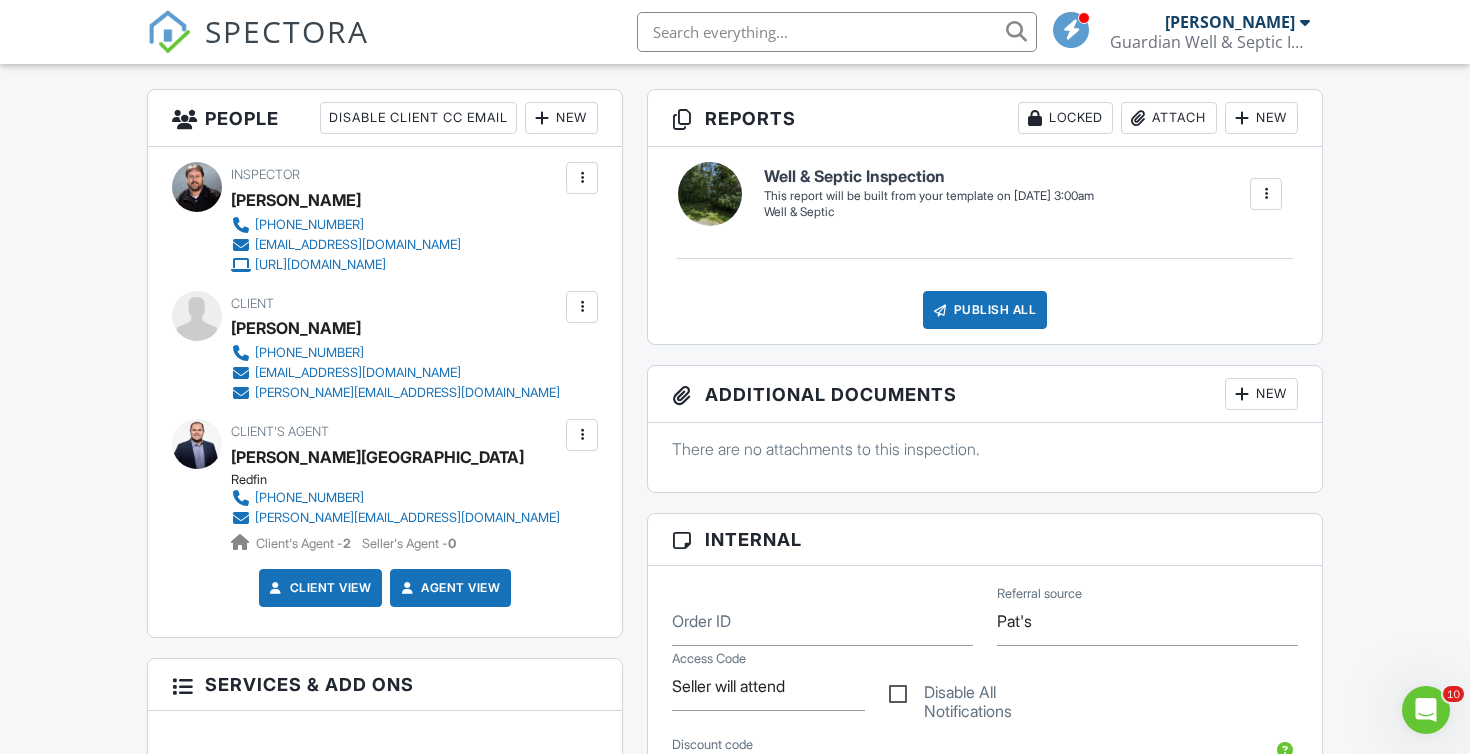 click on "Inspector
[PERSON_NAME]
[PHONE_NUMBER]
[EMAIL_ADDRESS][DOMAIN_NAME]
[URL][DOMAIN_NAME]
Make Invisible
Mark As Requested
Remove
Update Client
First name
[PERSON_NAME]
Last name
[PERSON_NAME]
Email (required)
[EMAIL_ADDRESS][DOMAIN_NAME]
CC Email
[PERSON_NAME][EMAIL_ADDRESS][DOMAIN_NAME]
Phone
[PHONE_NUMBER]
Internal notes visible only to the company
Private notes visible only to company admins
Updating the client email address will resend the confirmation email and update all queued automated emails.
Cancel
Save
Confirm client deletion
This will remove the client from this inspection. All email reminders and follow-ups will be removed as well. Note that this is only an option before publishing a report.
Cancel
Remove Client
Client
[PERSON_NAME]" at bounding box center [385, 392] 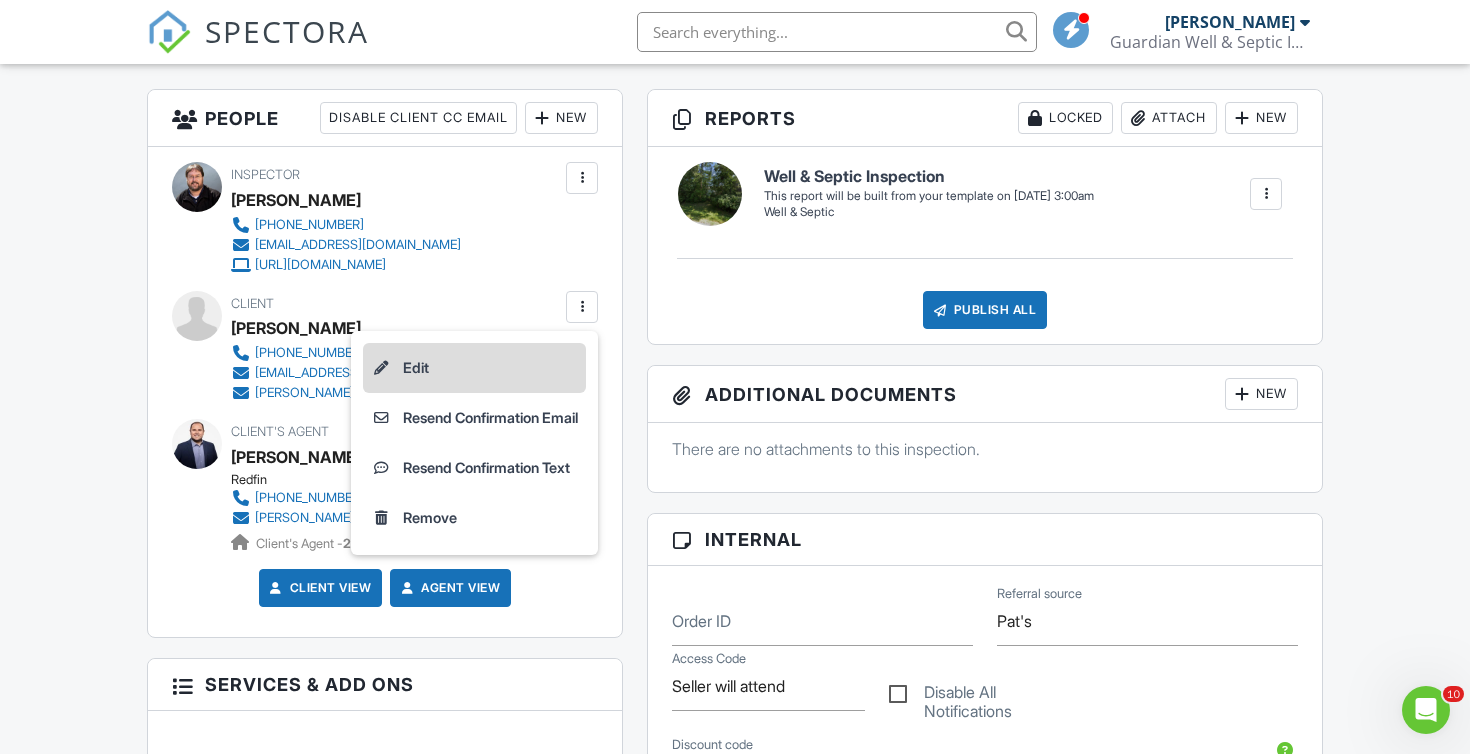 click on "Edit" at bounding box center (474, 368) 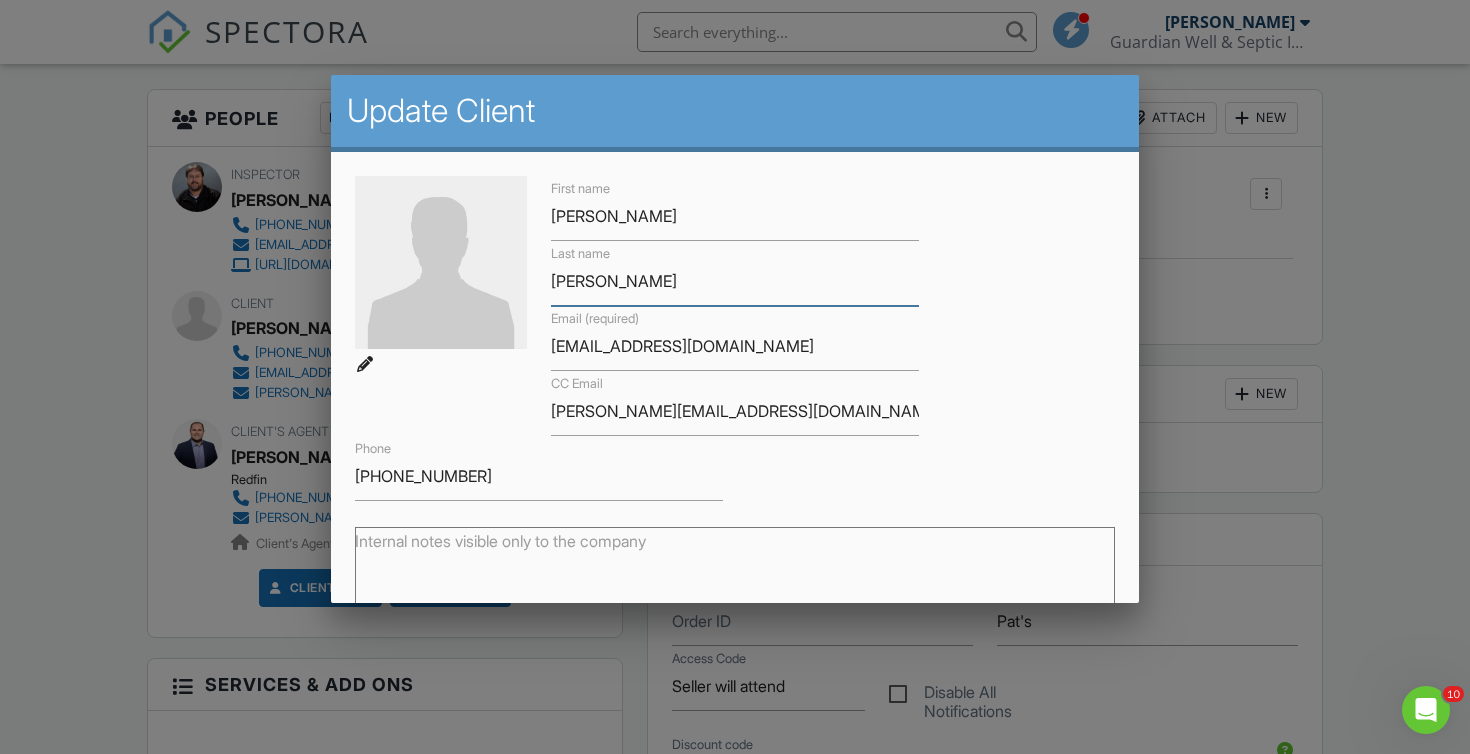 click on "Kuzniak" at bounding box center (735, 281) 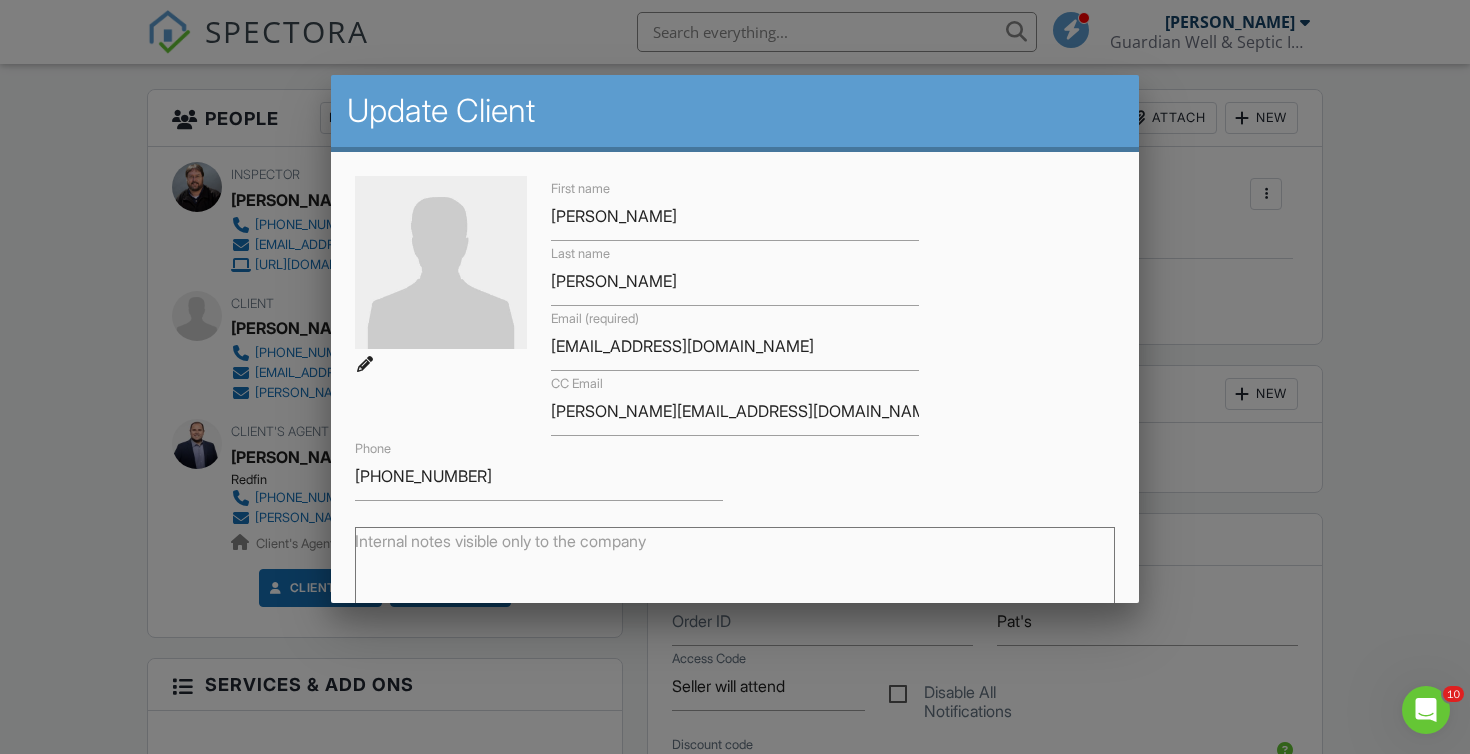 click on "First name
Mike
Last name
Kuzniar
Email (required)
mkuz@wi.rr.com
CC Email
w.j.eulberg@redfin.com
Phone
262-716-9561" at bounding box center [735, 338] 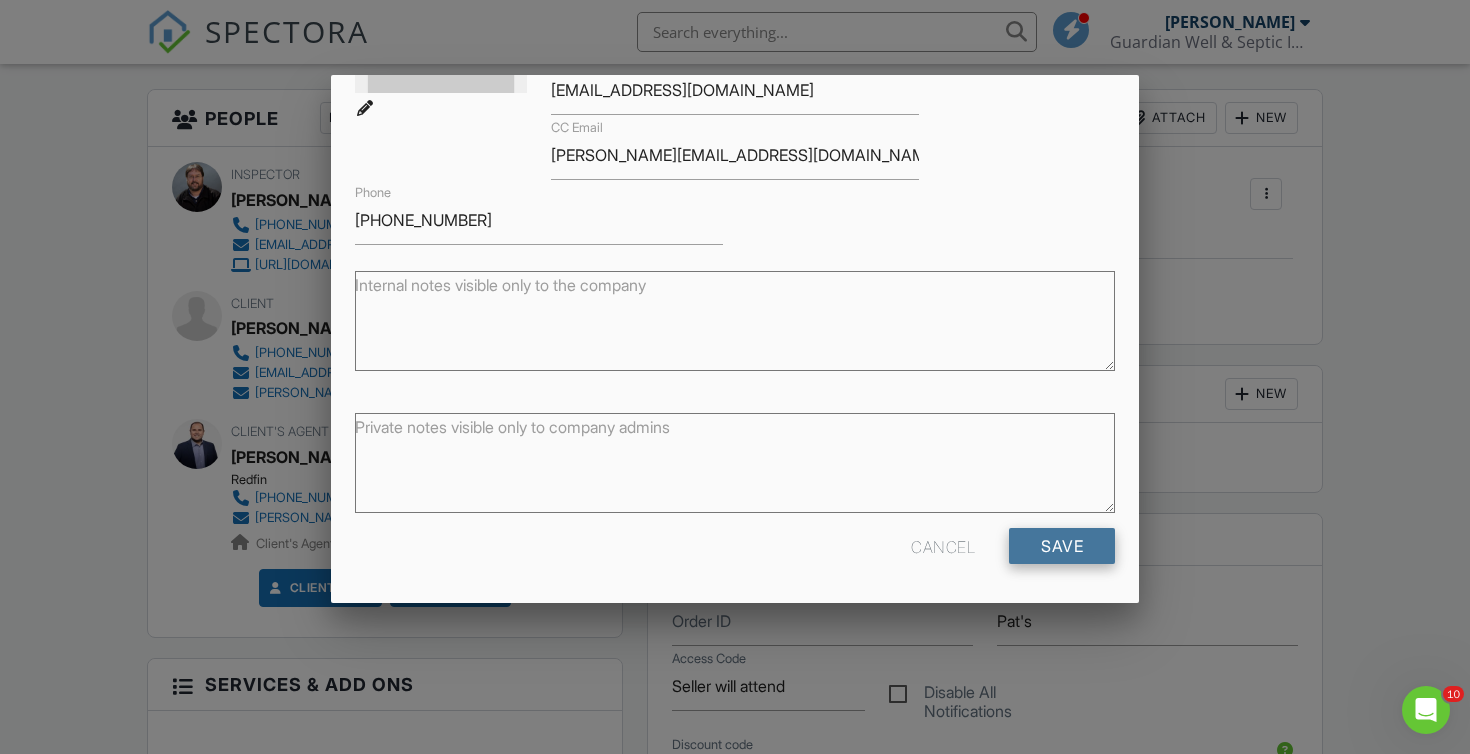 click on "Save" at bounding box center (1062, 546) 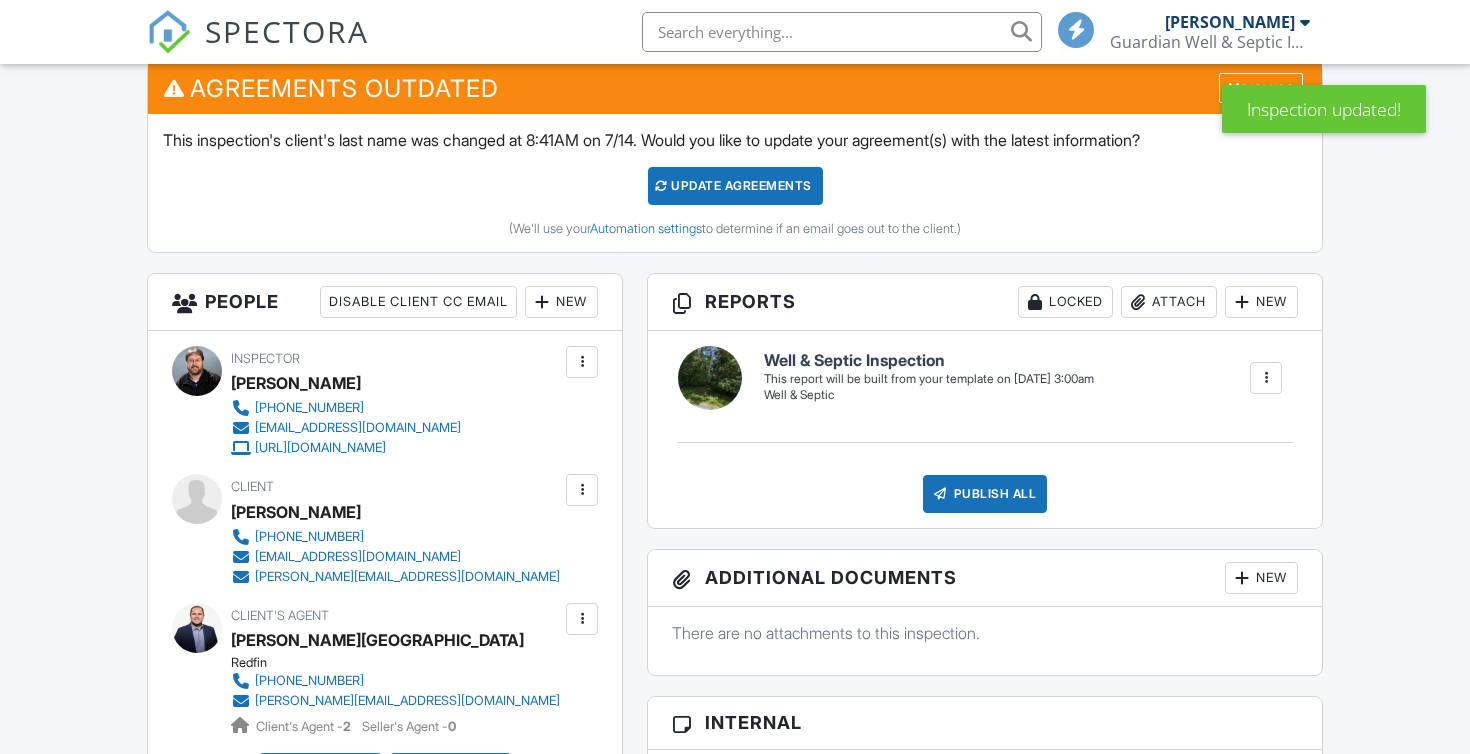scroll, scrollTop: 0, scrollLeft: 0, axis: both 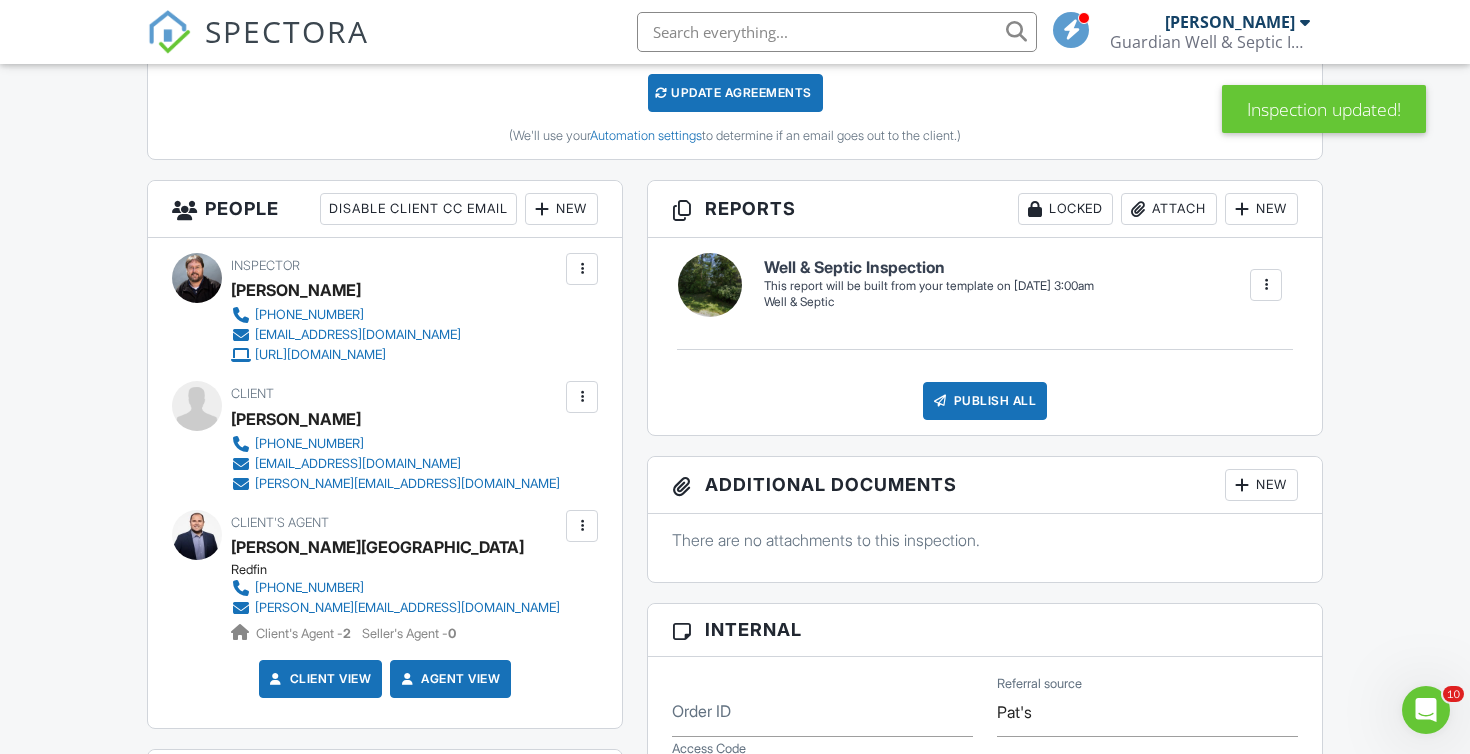 click at bounding box center [582, 397] 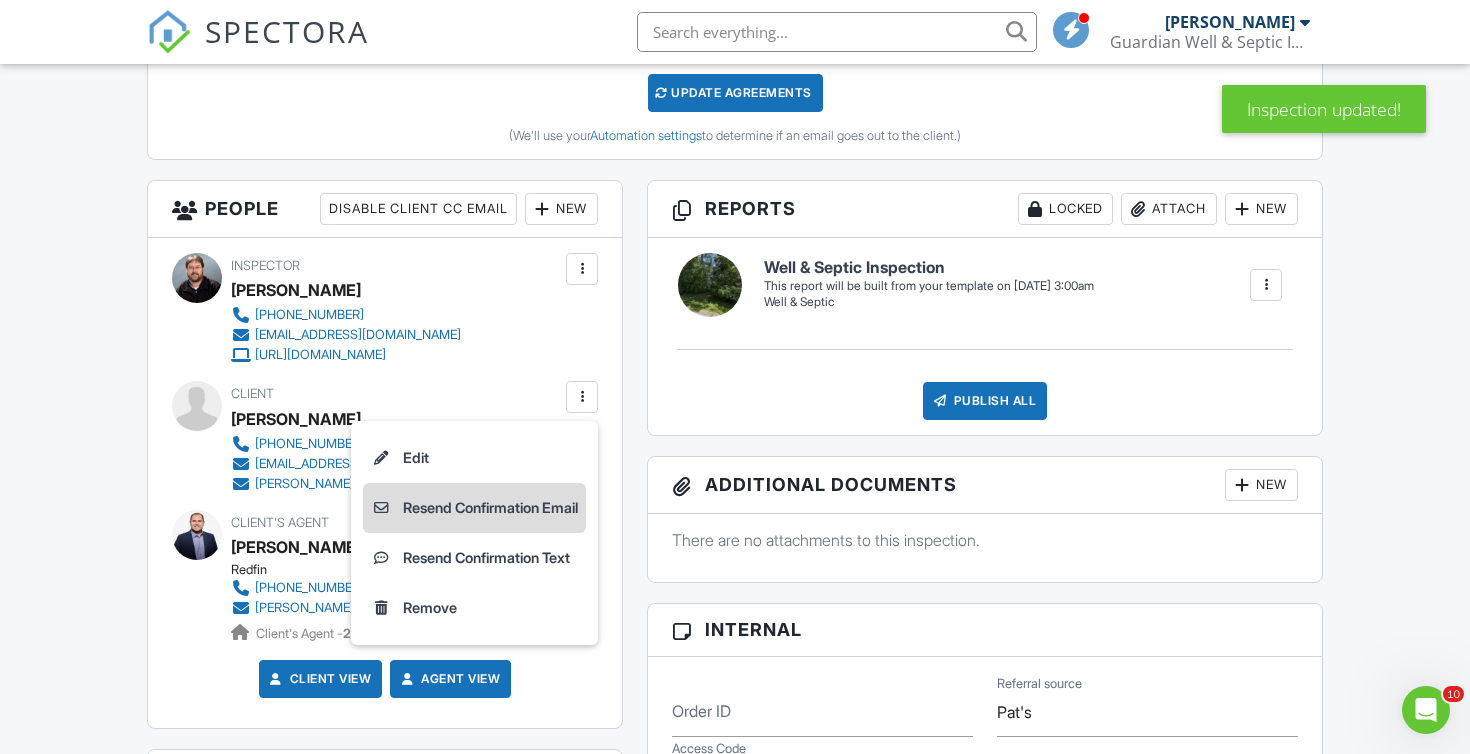 click on "Resend Confirmation Email" at bounding box center [474, 508] 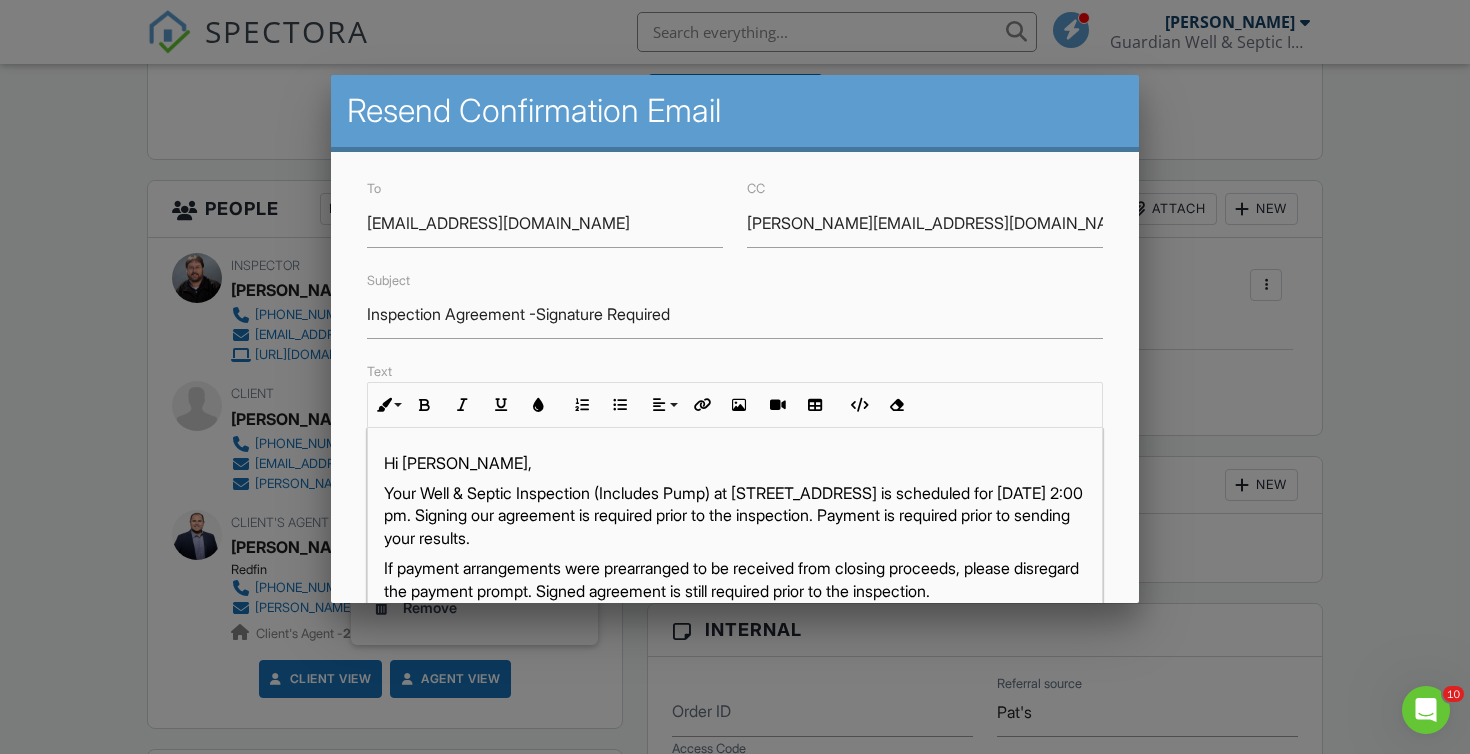 click on "Your Well & Septic Inspection (Includes Pump) at [STREET_ADDRESS] is scheduled for [DATE] 2:00 pm. Signing our agreement is required prior to the inspection. Payment is required prior to sending your results." at bounding box center (735, 515) 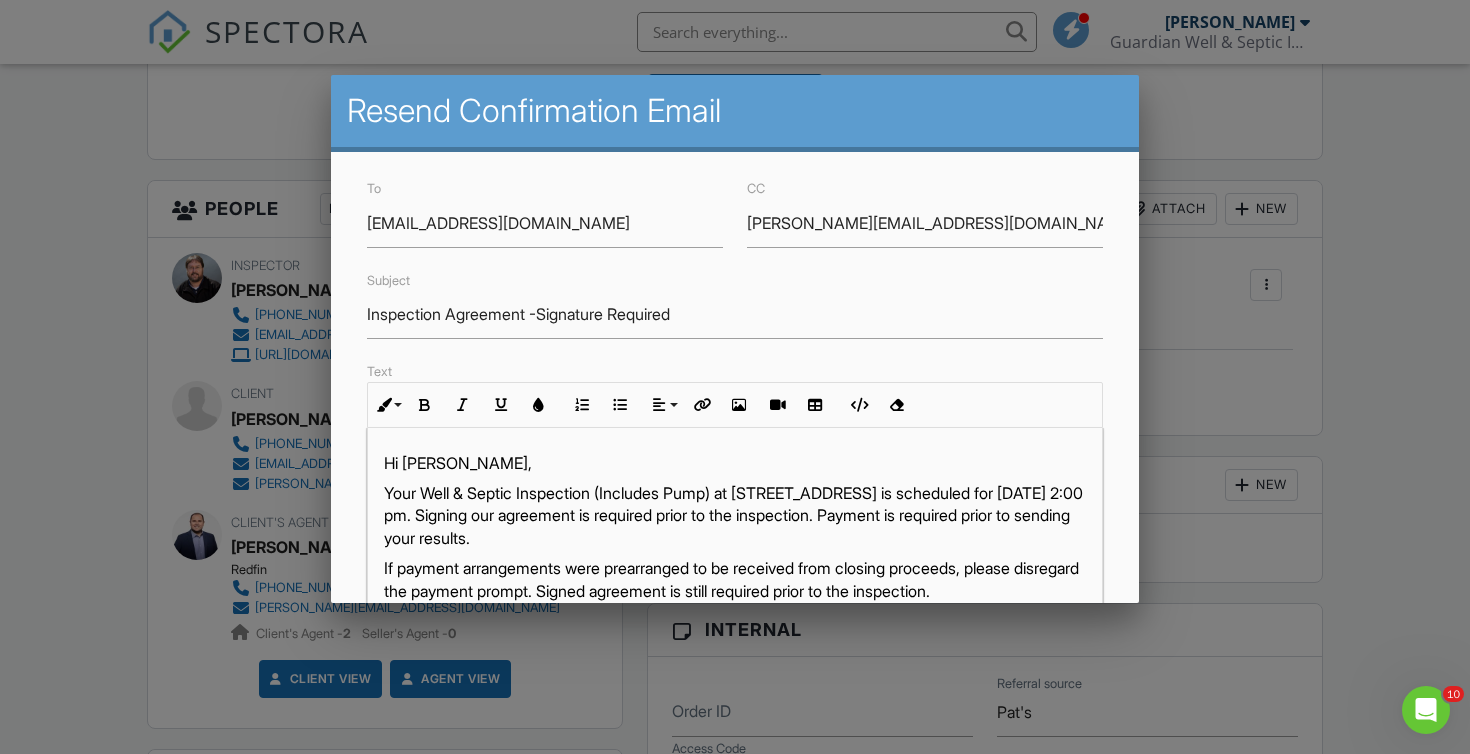 type 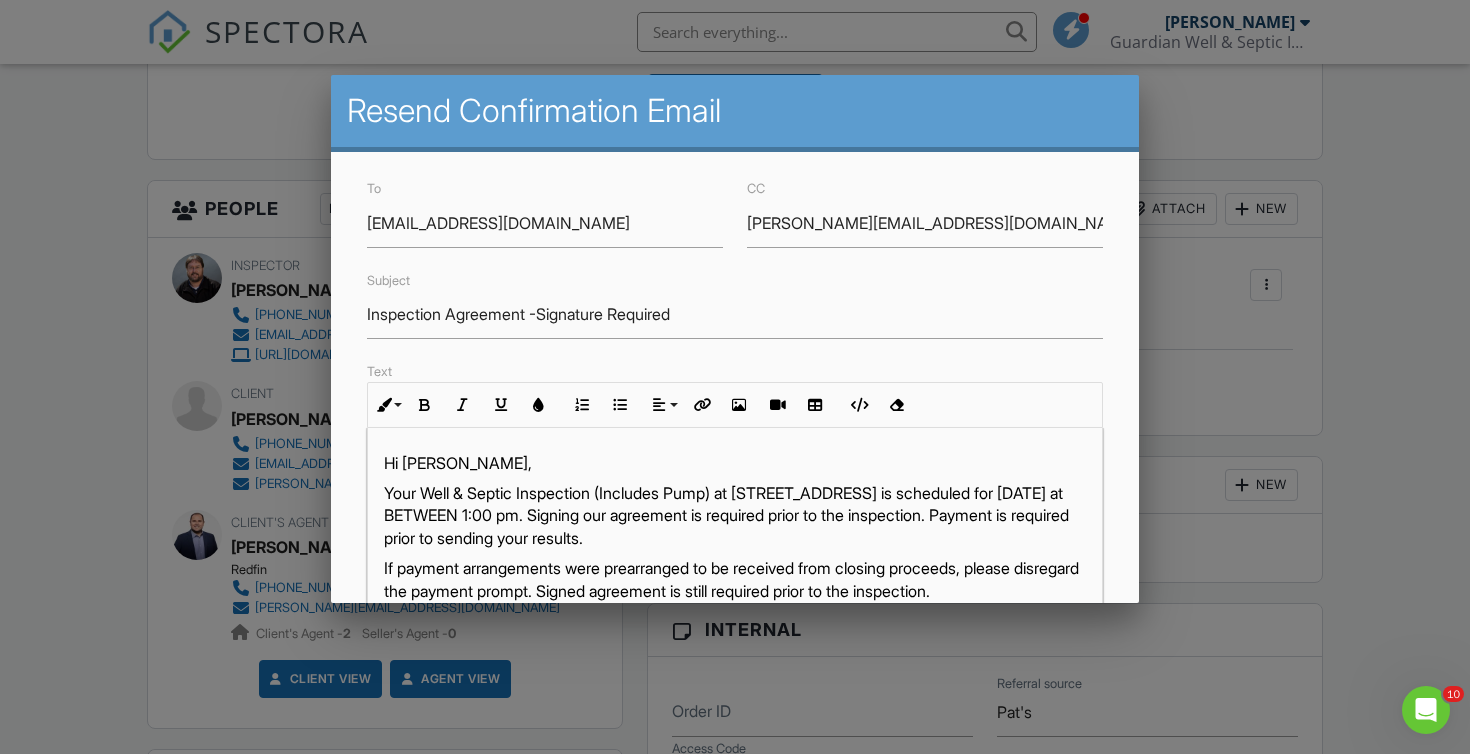 click on "Your Well & Septic Inspection (Includes Pump) at 5700 380th Ave, Wheatland, WI 53105 is scheduled for 07/17/2025 at BETWEEN 1:00 pm. Signing our agreement is required prior to the inspection. Payment is required prior to sending your results." at bounding box center [735, 515] 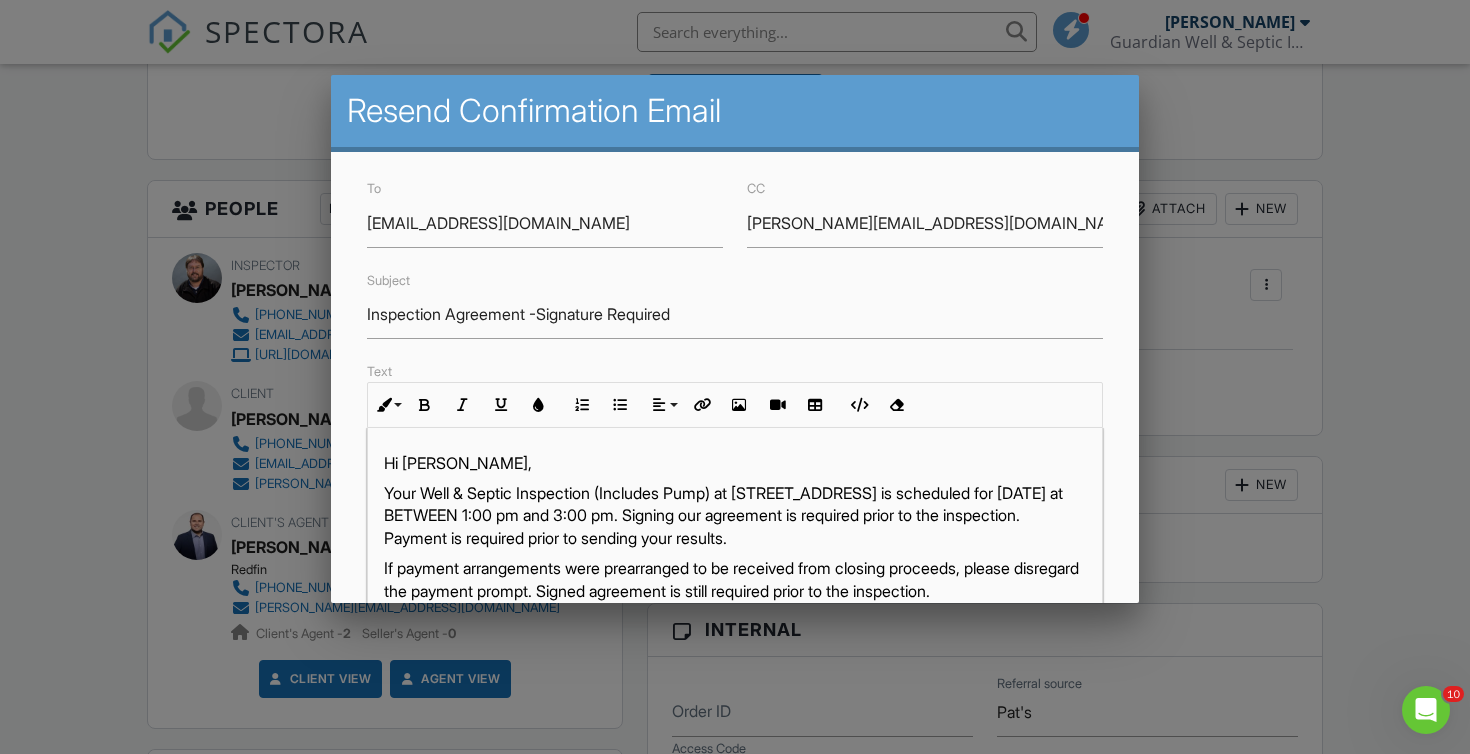 scroll, scrollTop: 1, scrollLeft: 0, axis: vertical 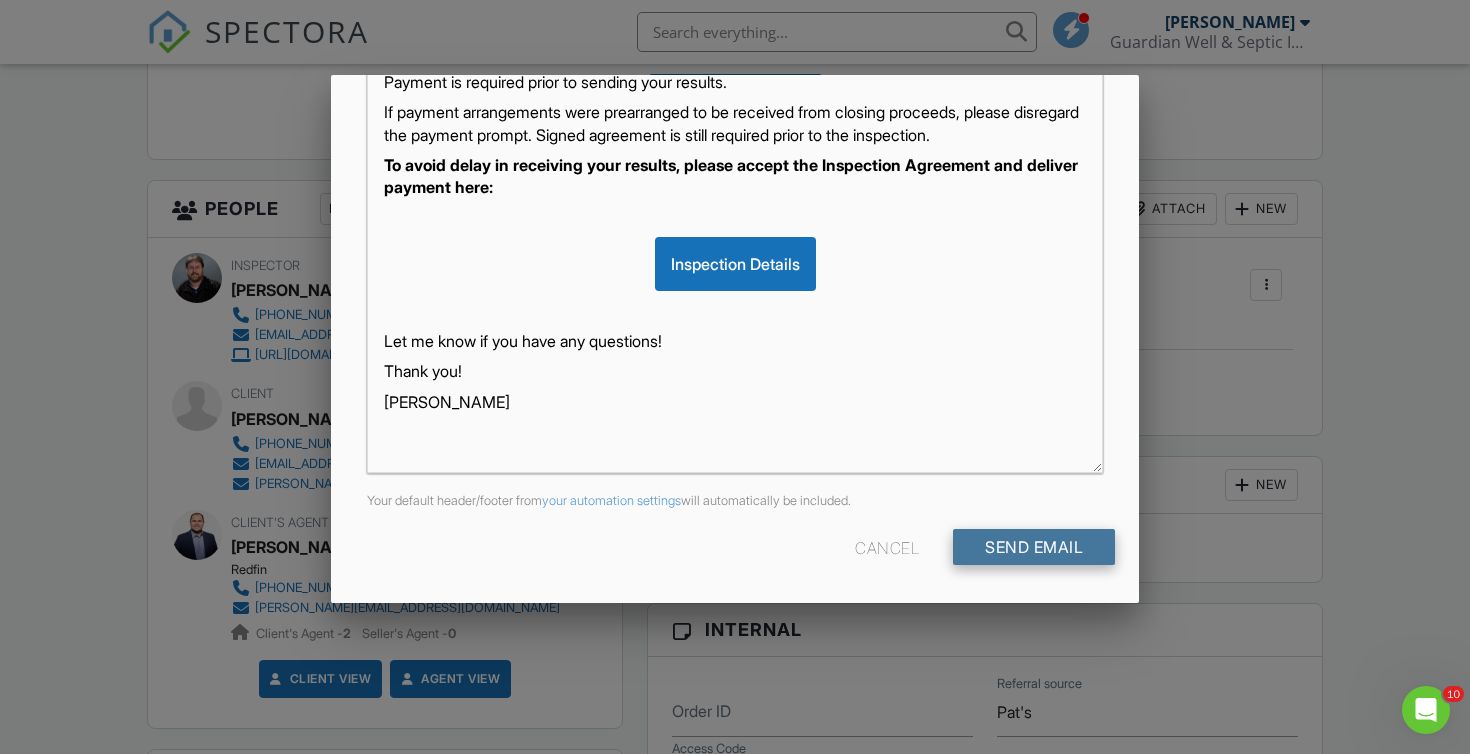 click on "Send Email" at bounding box center (1034, 547) 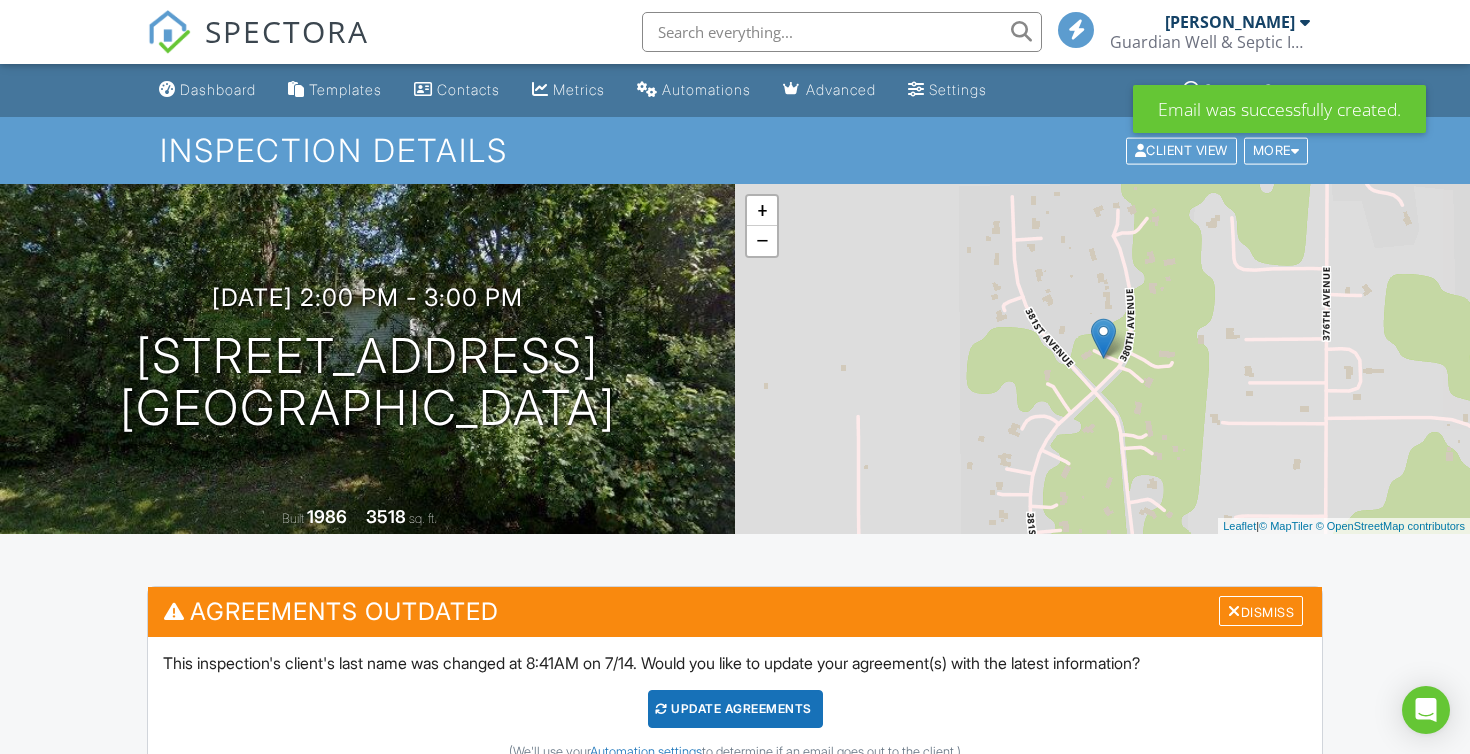 scroll, scrollTop: 445, scrollLeft: 0, axis: vertical 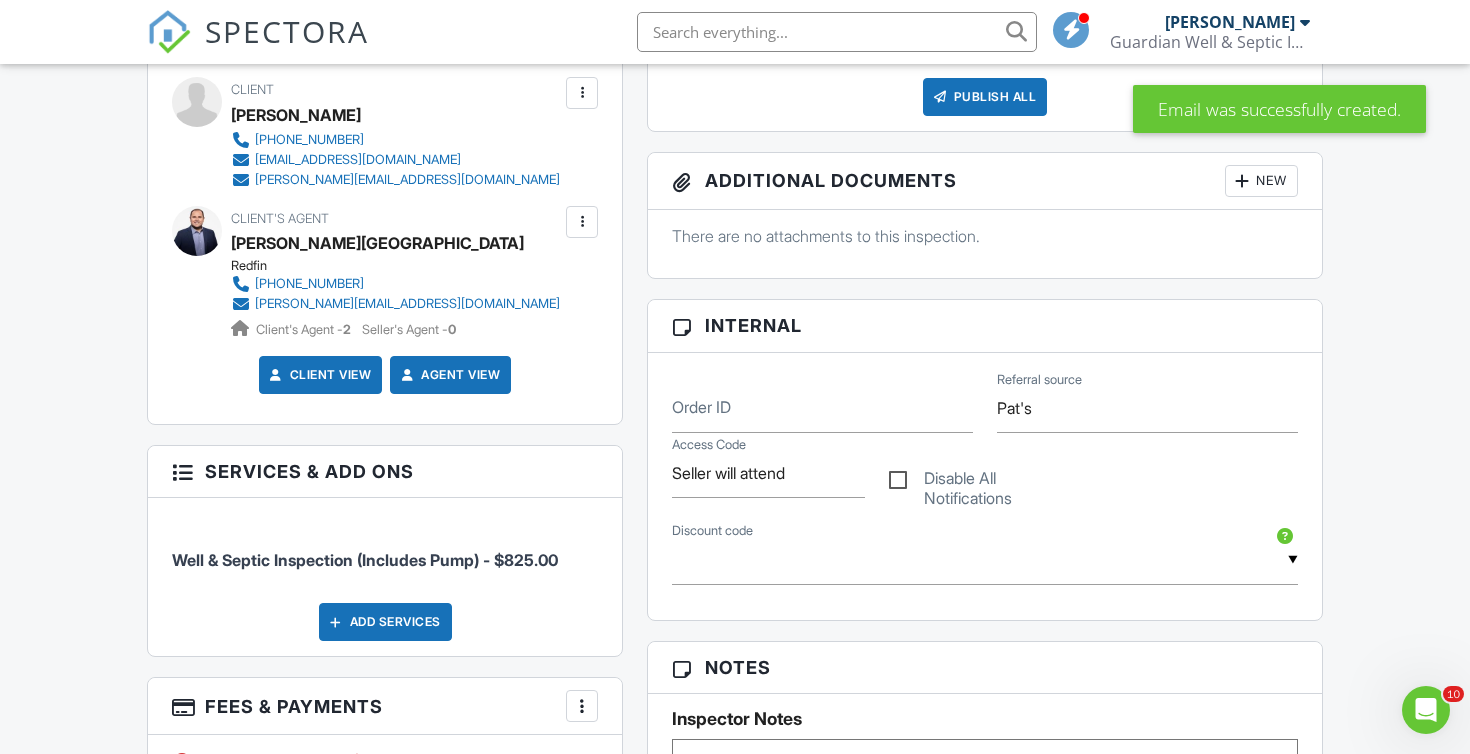 click on "Disable All Notifications" at bounding box center [985, 481] 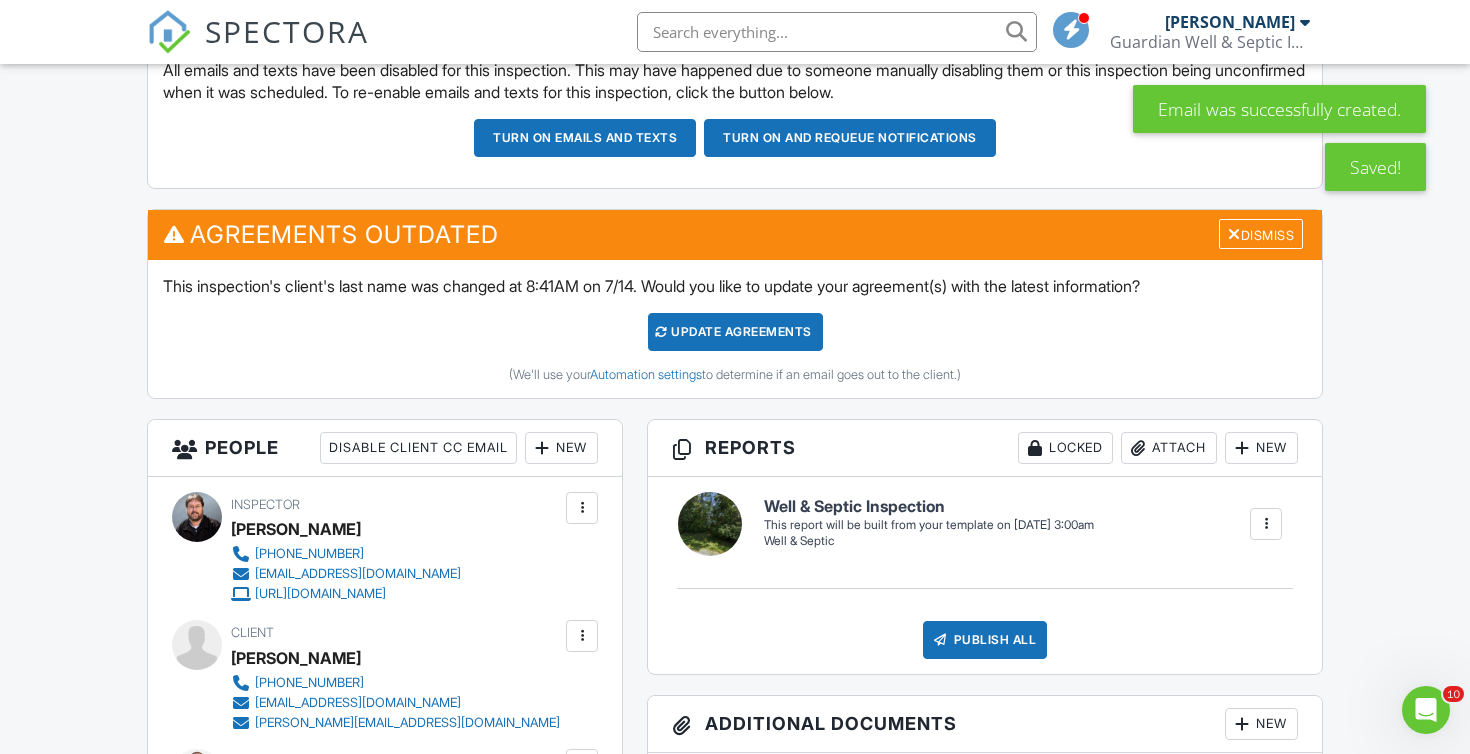 scroll, scrollTop: 592, scrollLeft: 0, axis: vertical 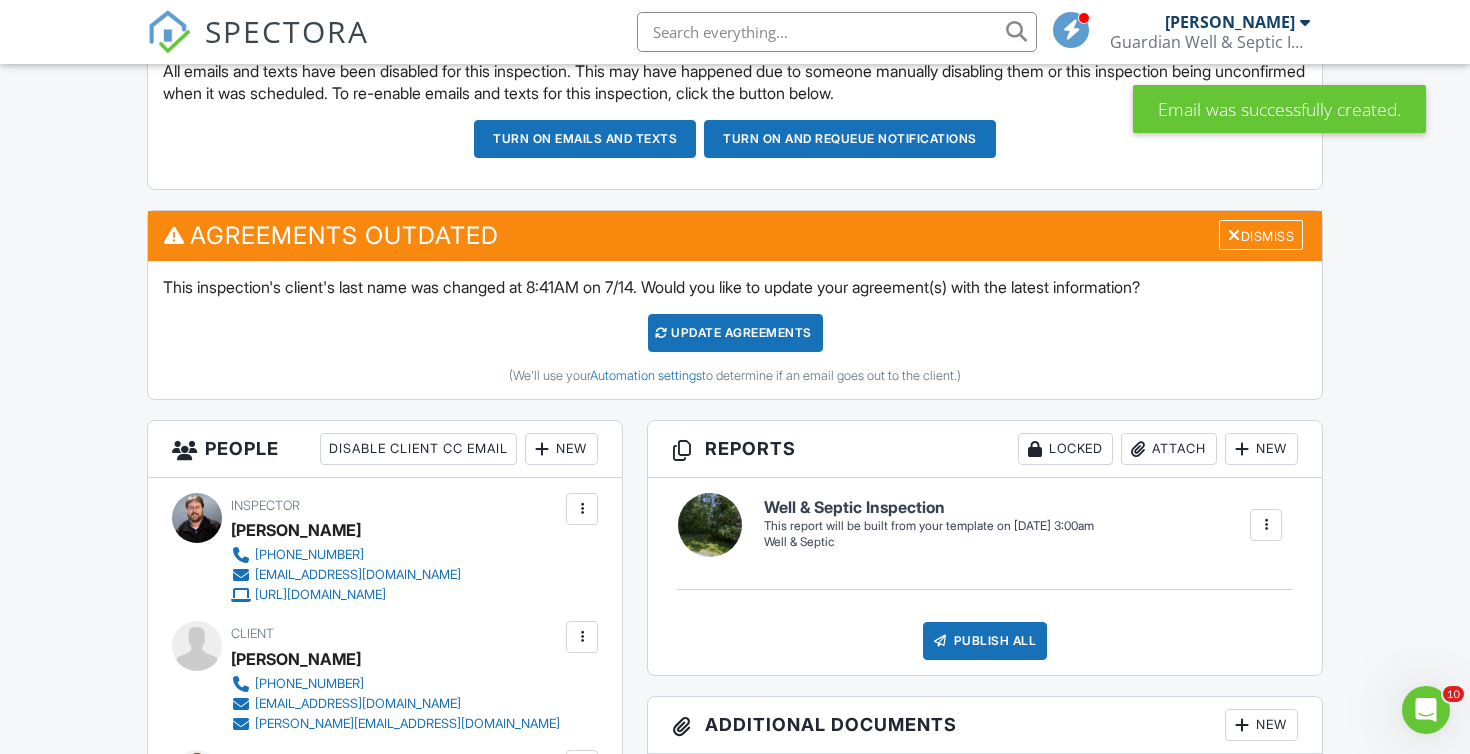 click on "Update Agreements" at bounding box center (735, 333) 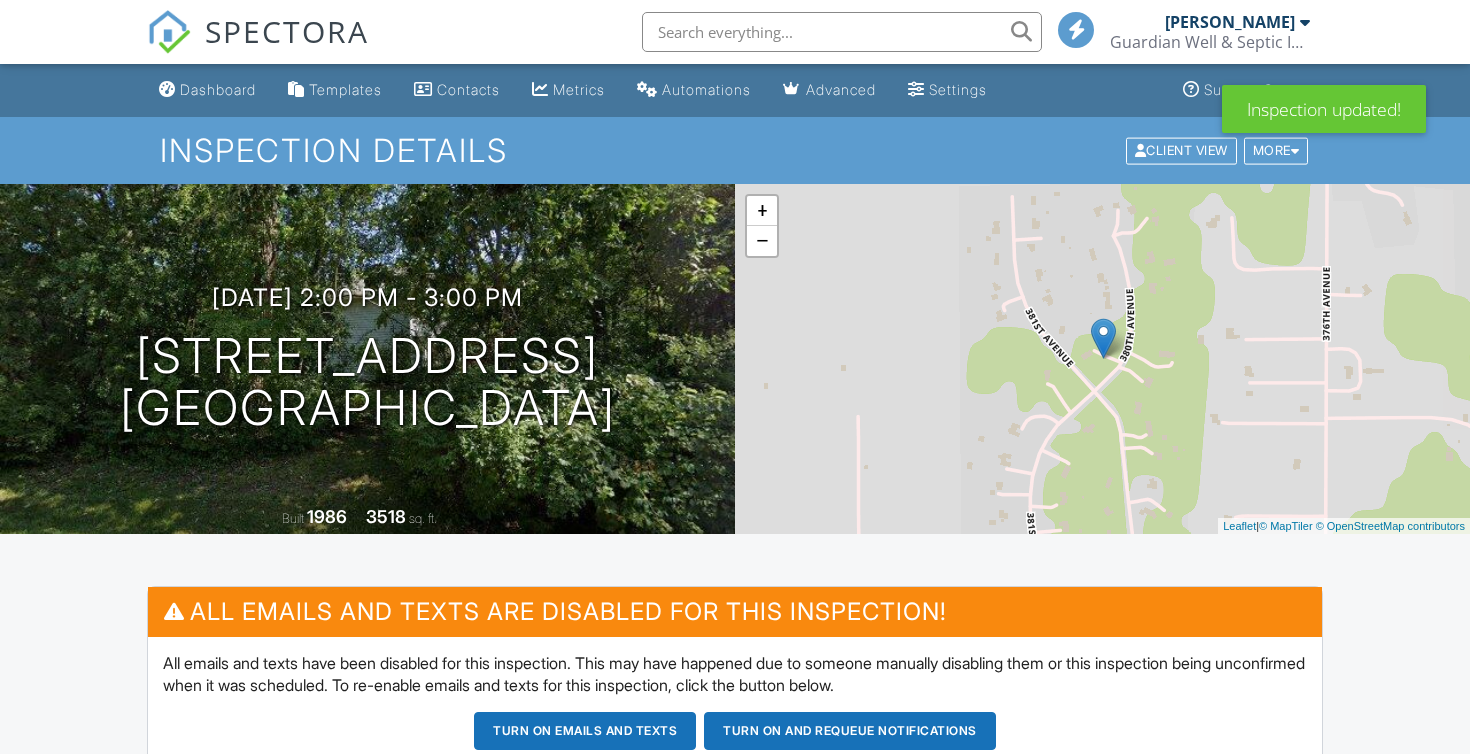 scroll, scrollTop: 155, scrollLeft: 0, axis: vertical 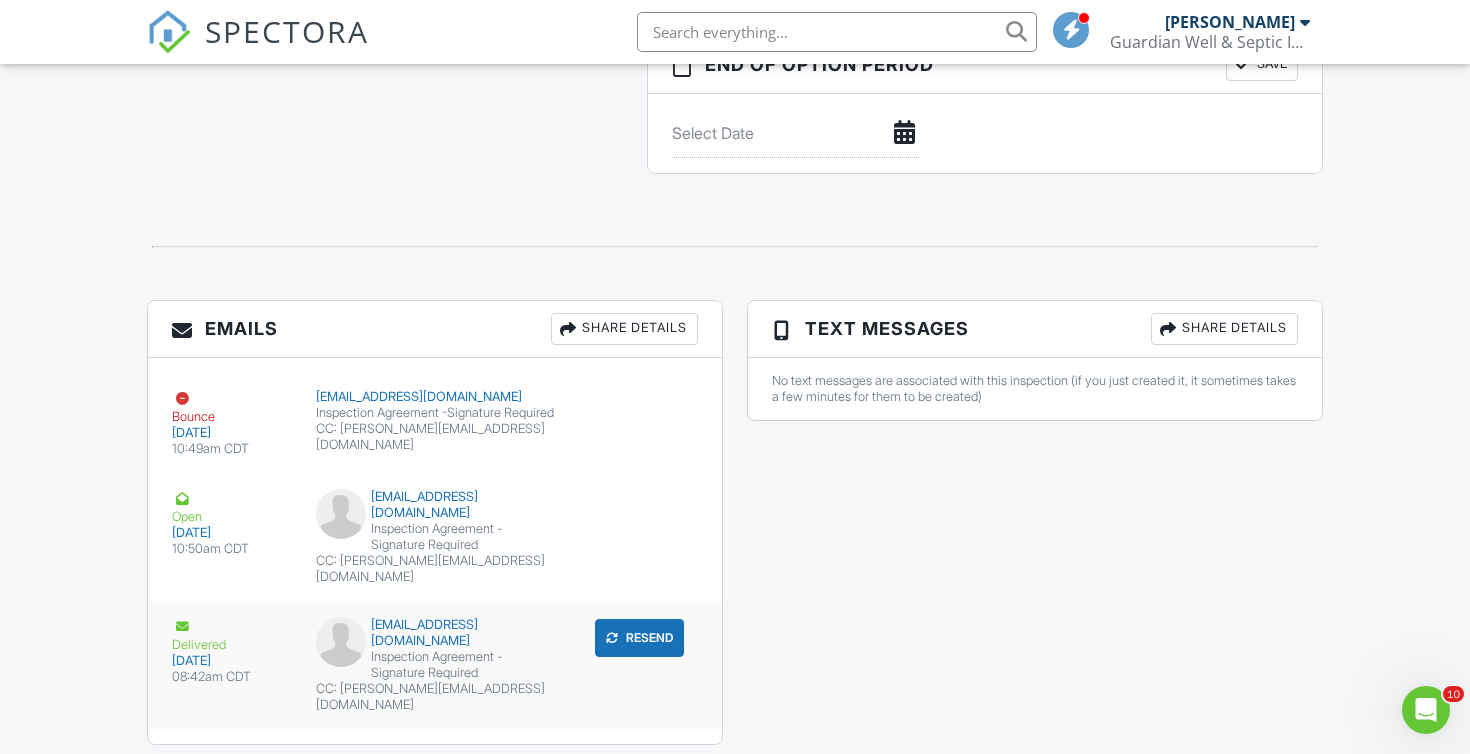 click on "Delivered" at bounding box center (232, 635) 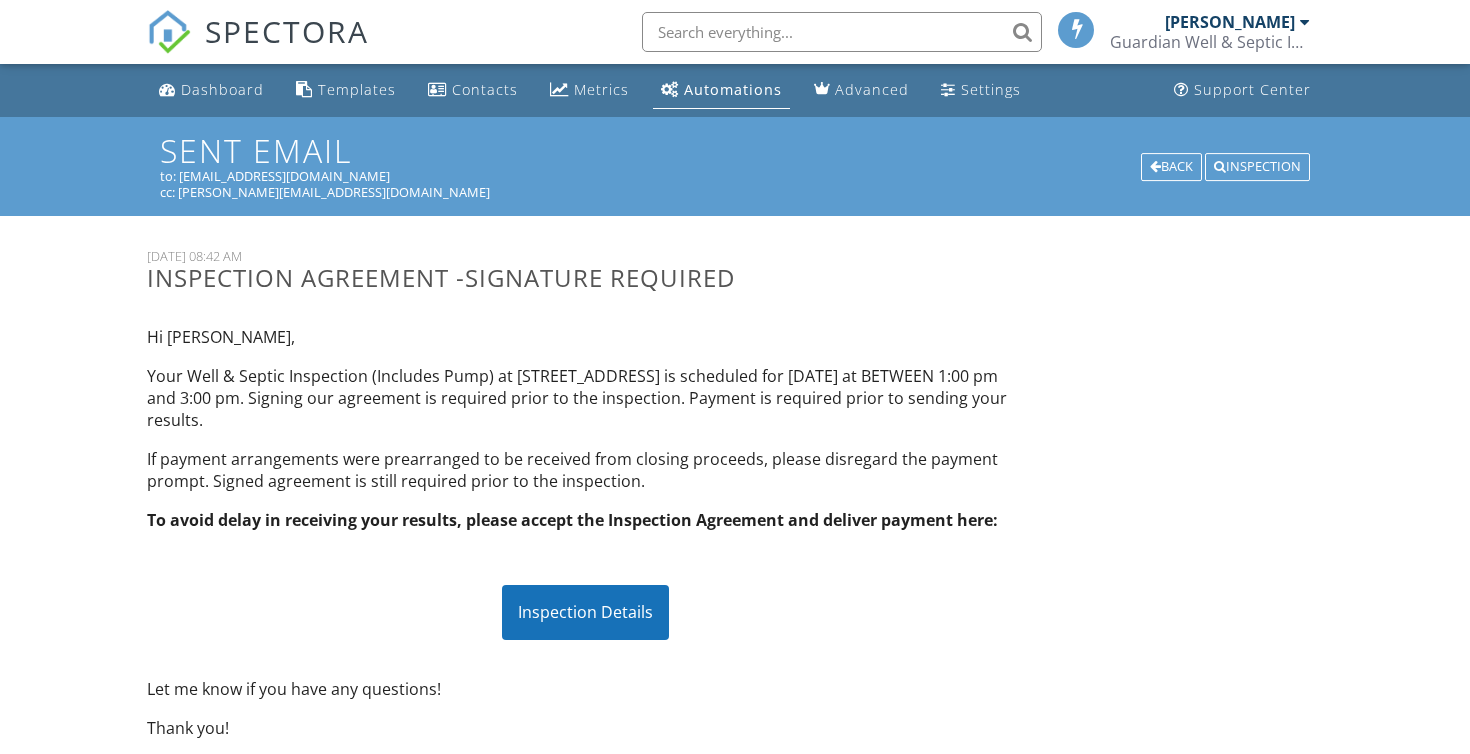 scroll, scrollTop: 0, scrollLeft: 0, axis: both 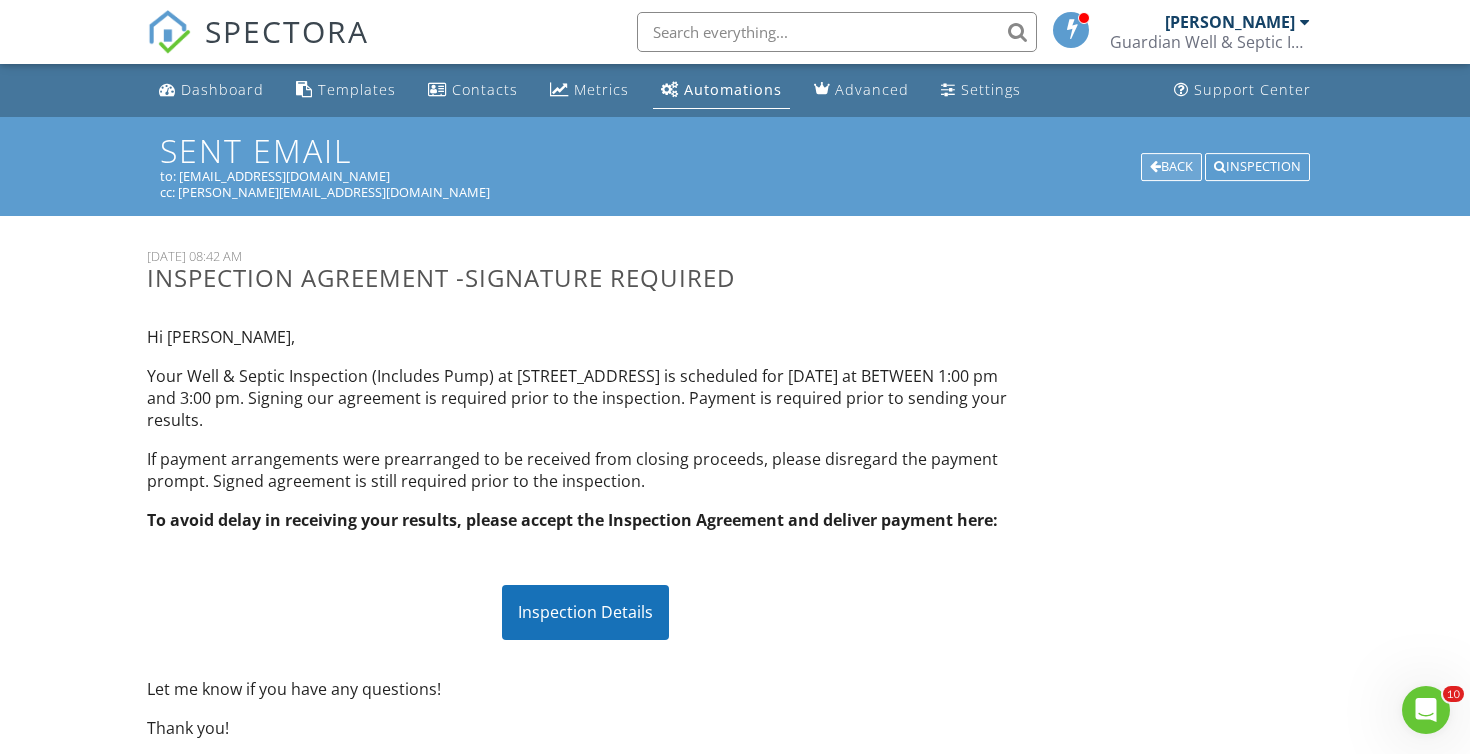 click on "Back" at bounding box center (1171, 167) 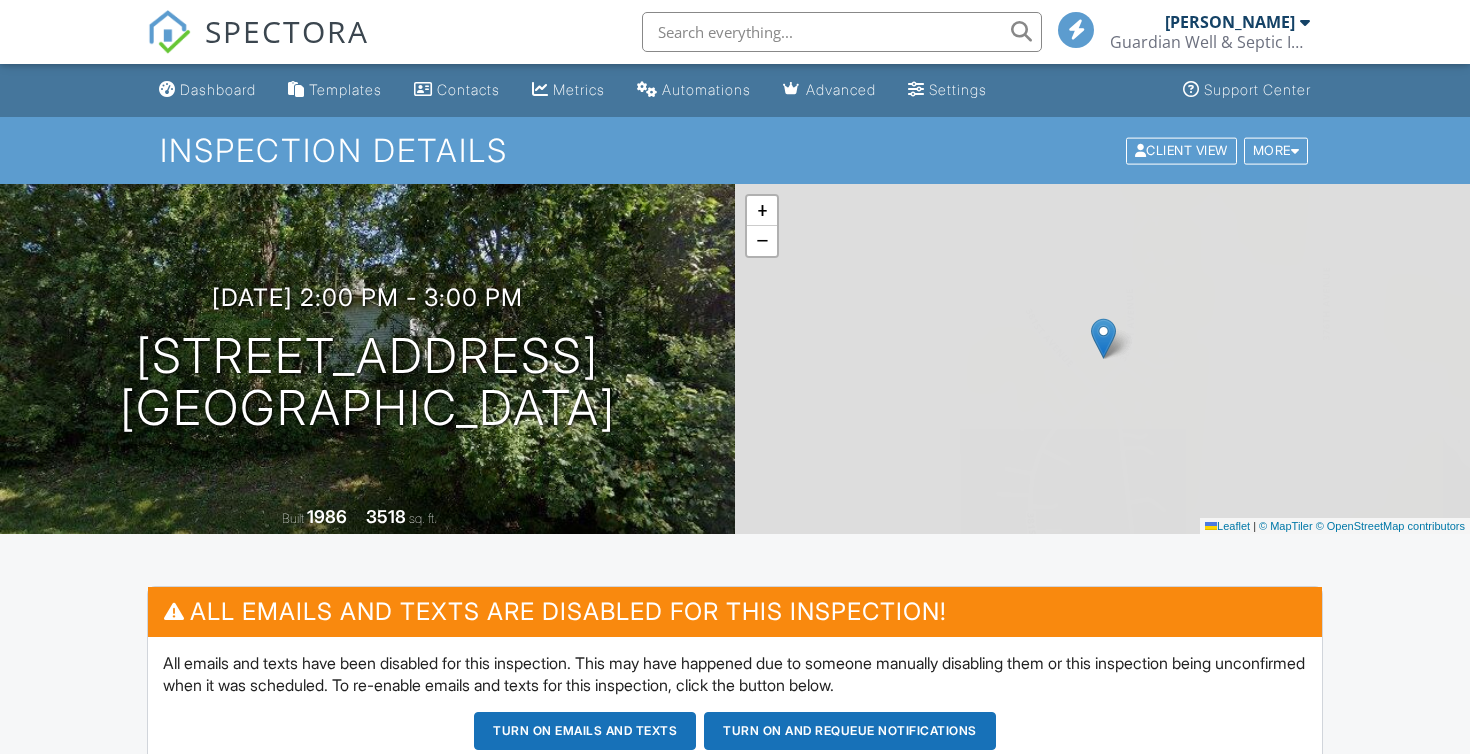 scroll, scrollTop: 0, scrollLeft: 0, axis: both 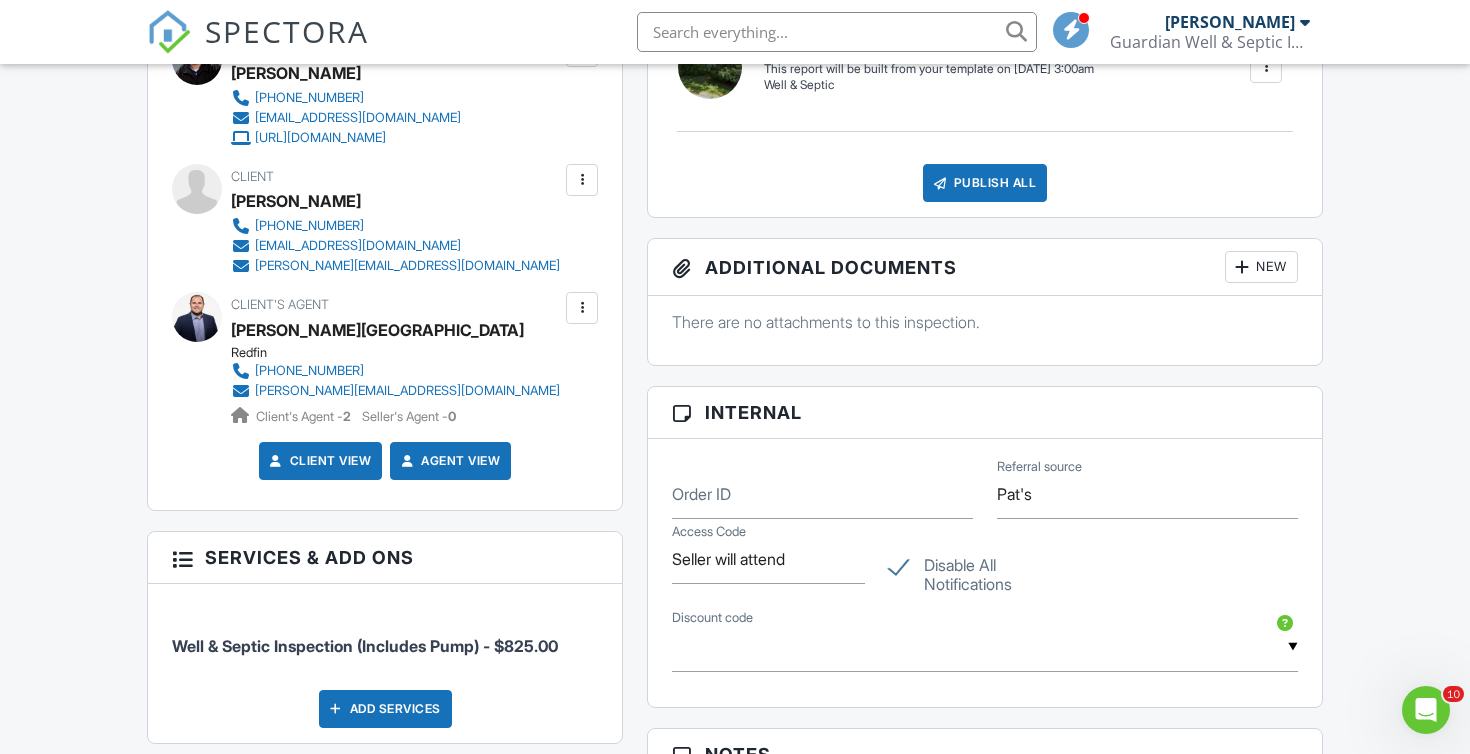 click at bounding box center [582, 180] 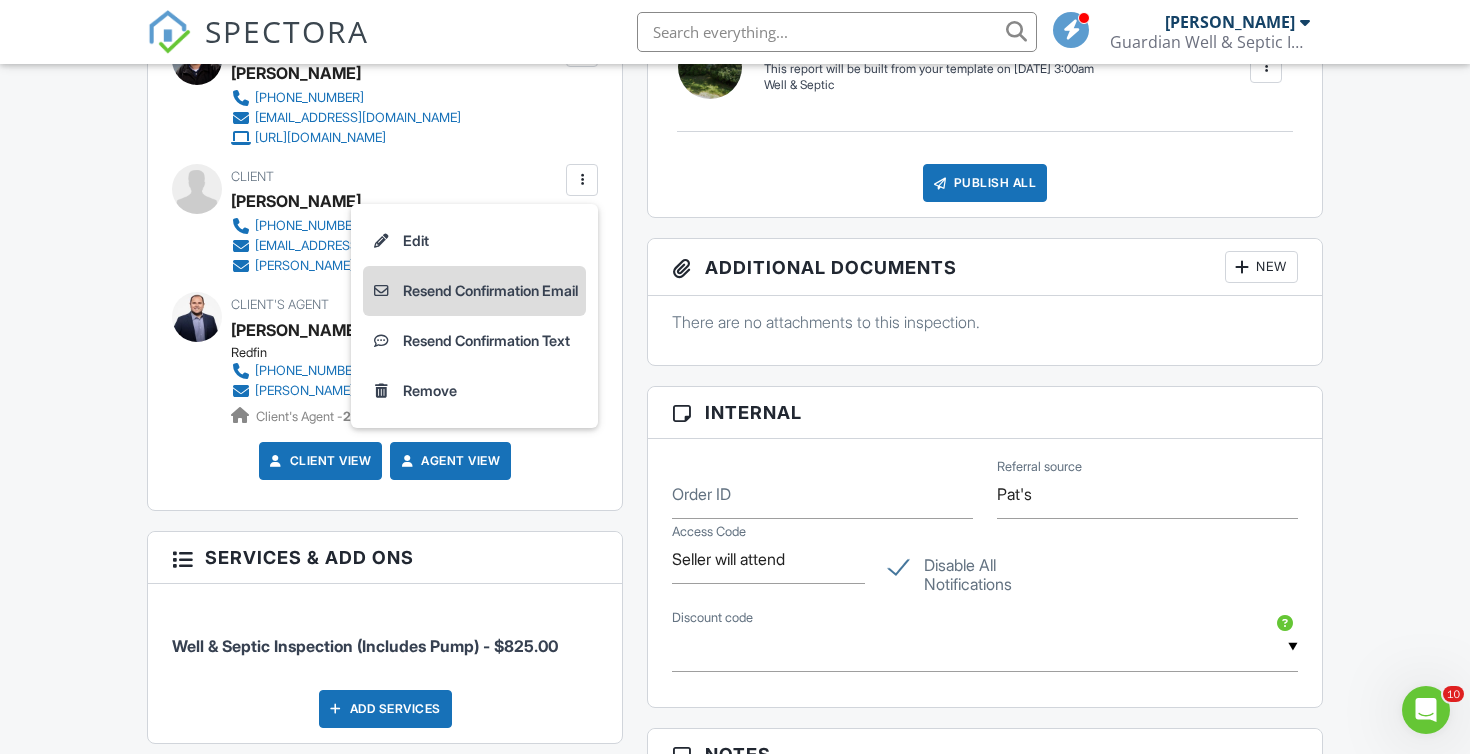 click on "Resend Confirmation Email" at bounding box center (474, 291) 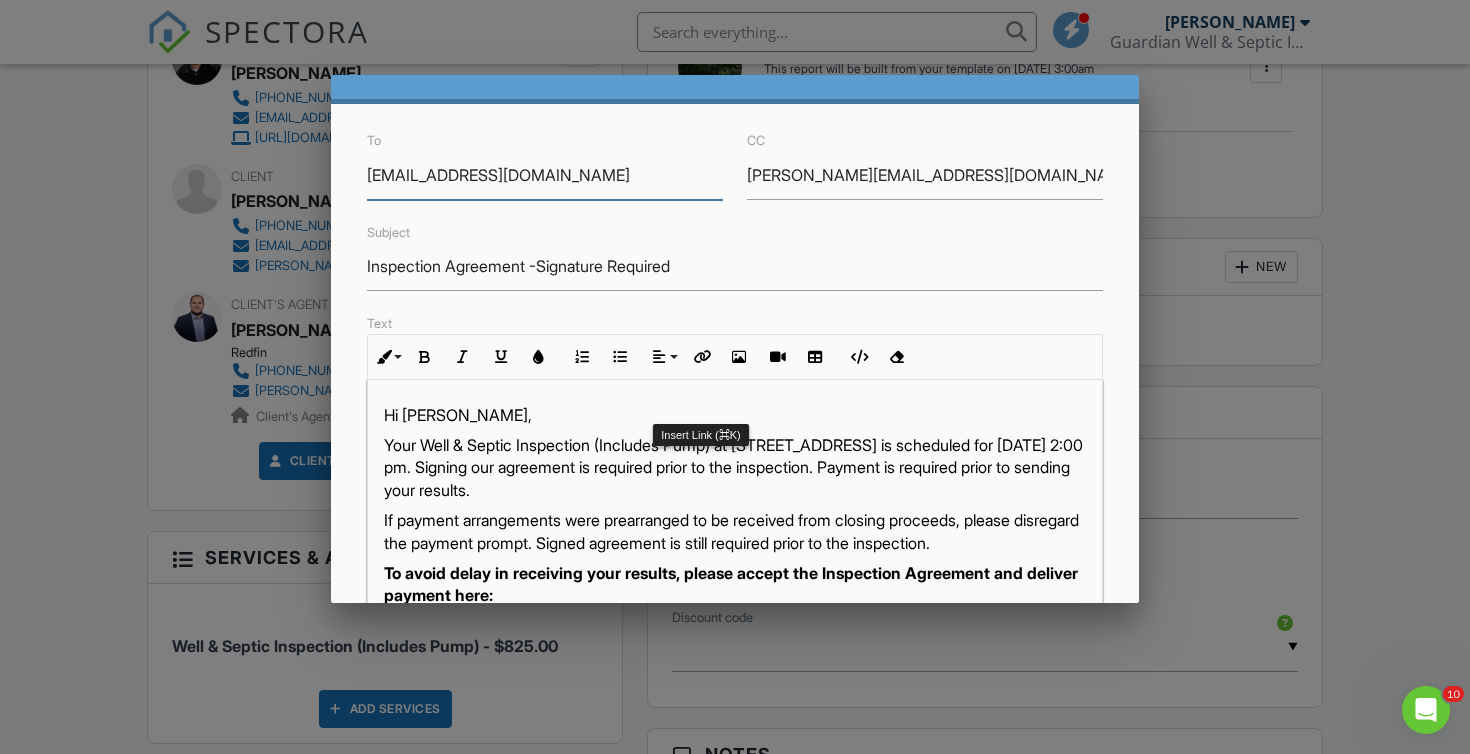 scroll, scrollTop: 47, scrollLeft: 0, axis: vertical 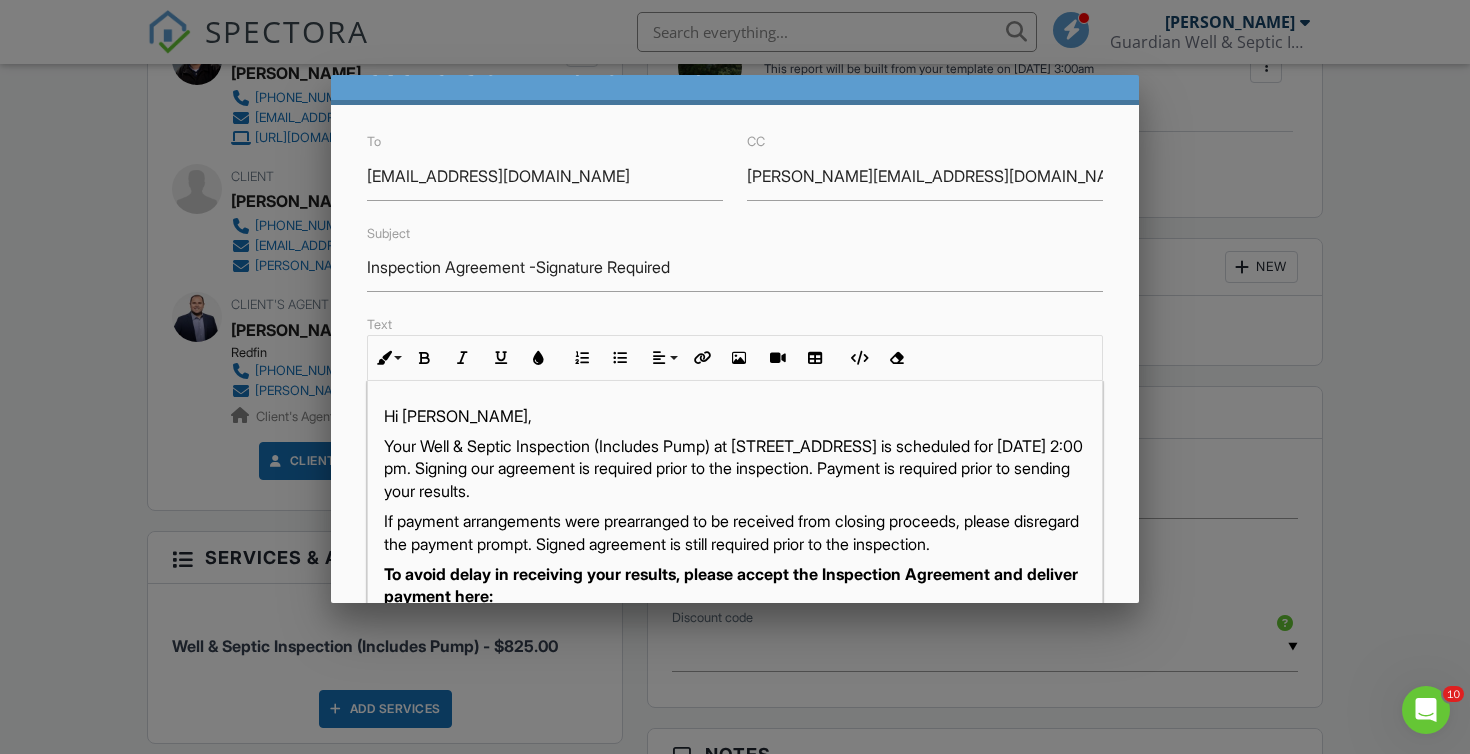 click on "Your Well & Septic Inspection (Includes Pump) at 5700 380th Ave, Wheatland, WI 53105 is scheduled for 07/17/2025 at 2:00 pm. Signing our agreement is required prior to the inspection. Payment is required prior to sending your results." at bounding box center [735, 468] 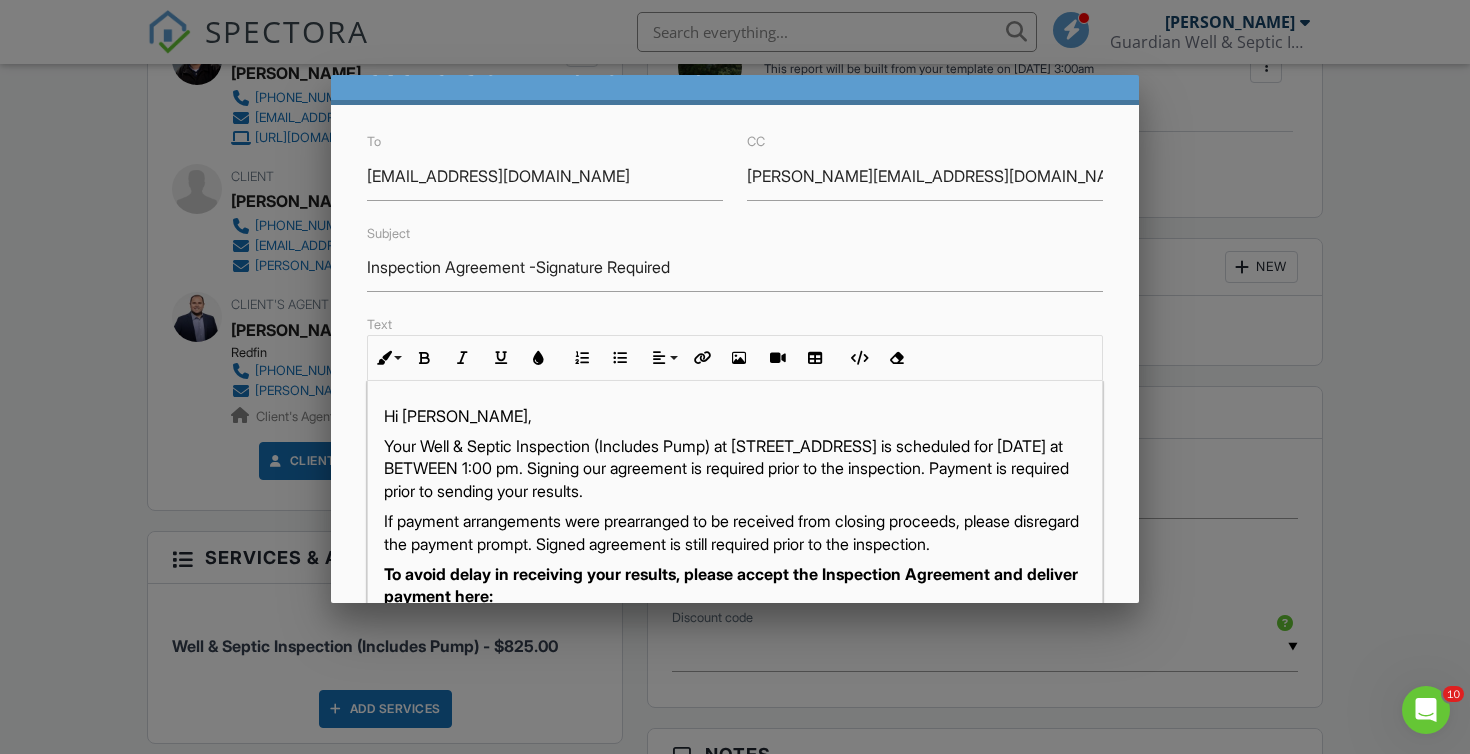 click on "Your Well & Septic Inspection (Includes Pump) at 5700 380th Ave, Wheatland, WI 53105 is scheduled for 07/17/2025 at BETWEEN 1:00 pm. Signing our agreement is required prior to the inspection. Payment is required prior to sending your results." at bounding box center [735, 468] 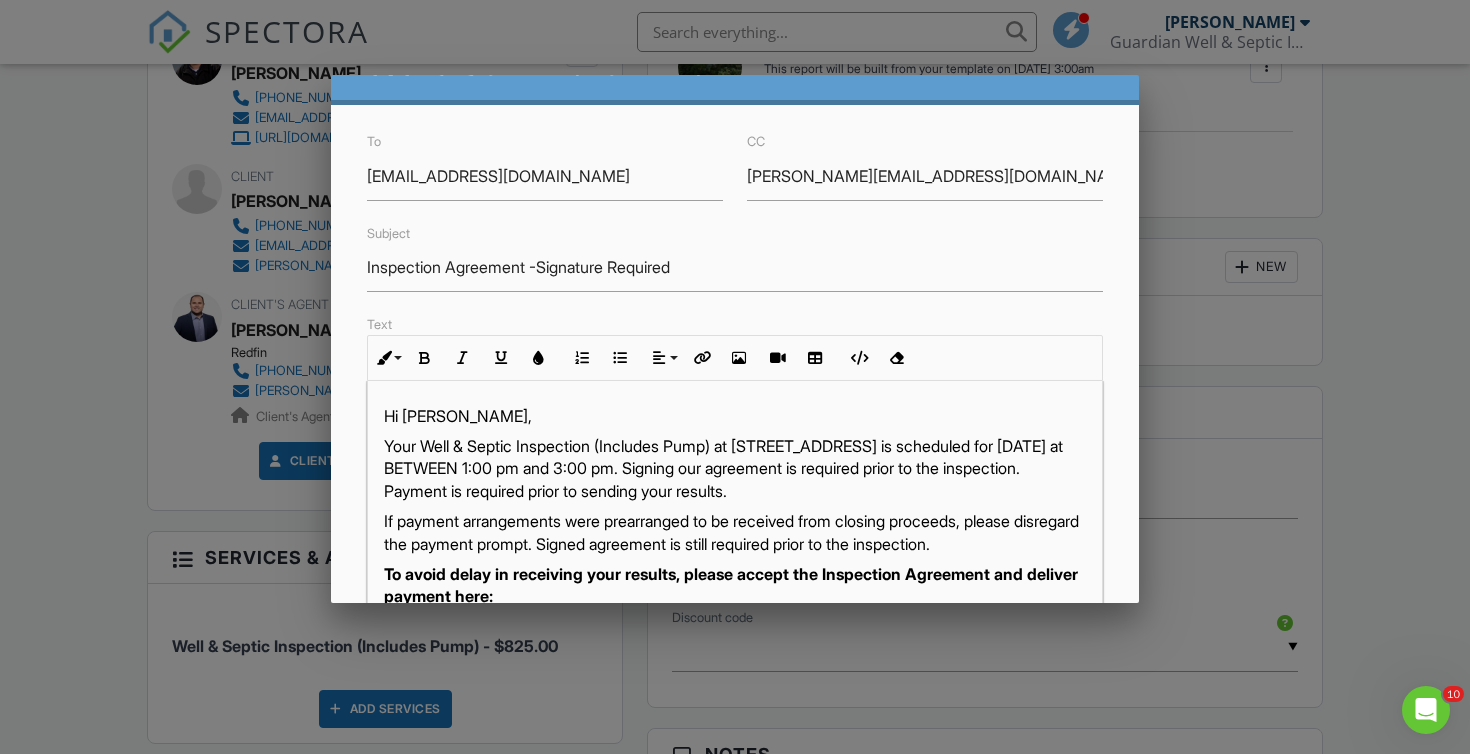 scroll, scrollTop: 1, scrollLeft: 0, axis: vertical 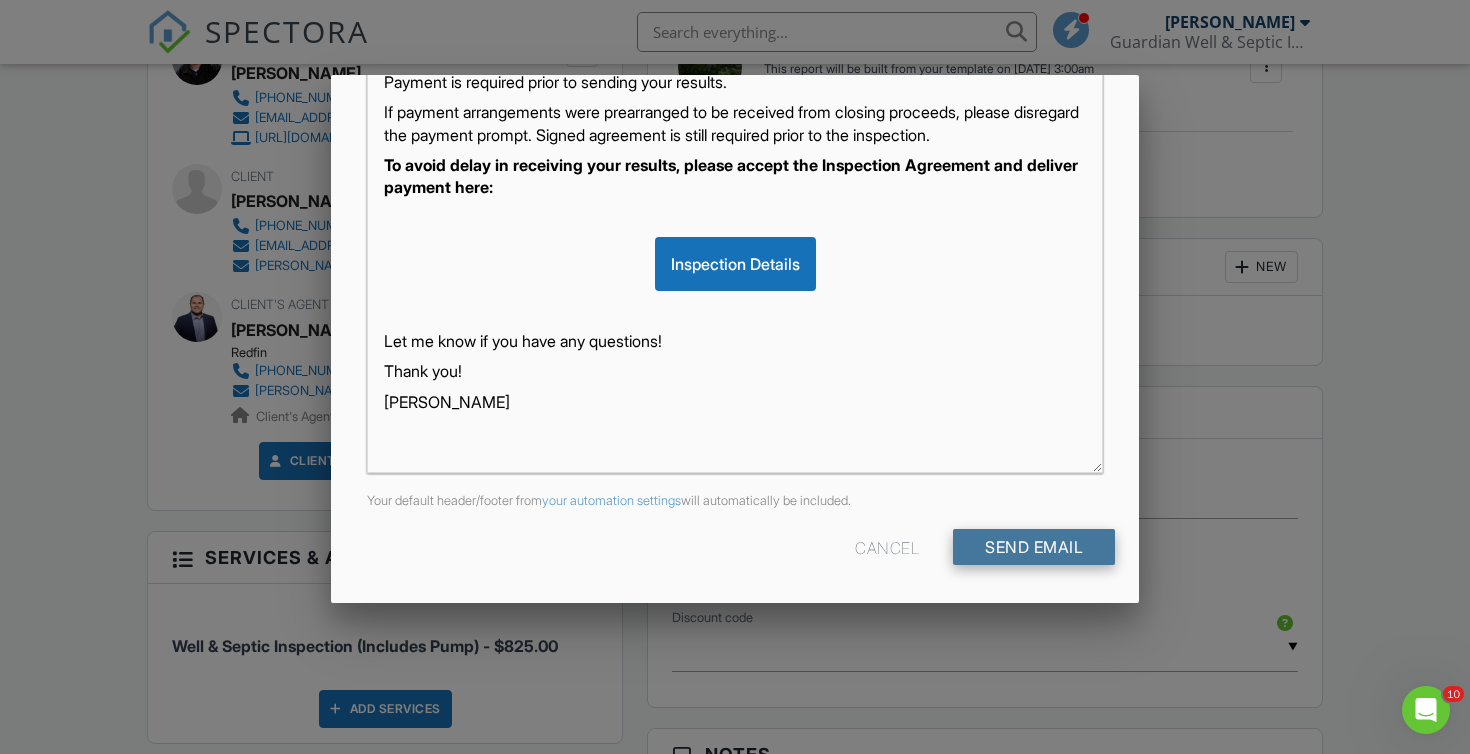 click on "Send Email" at bounding box center [1034, 547] 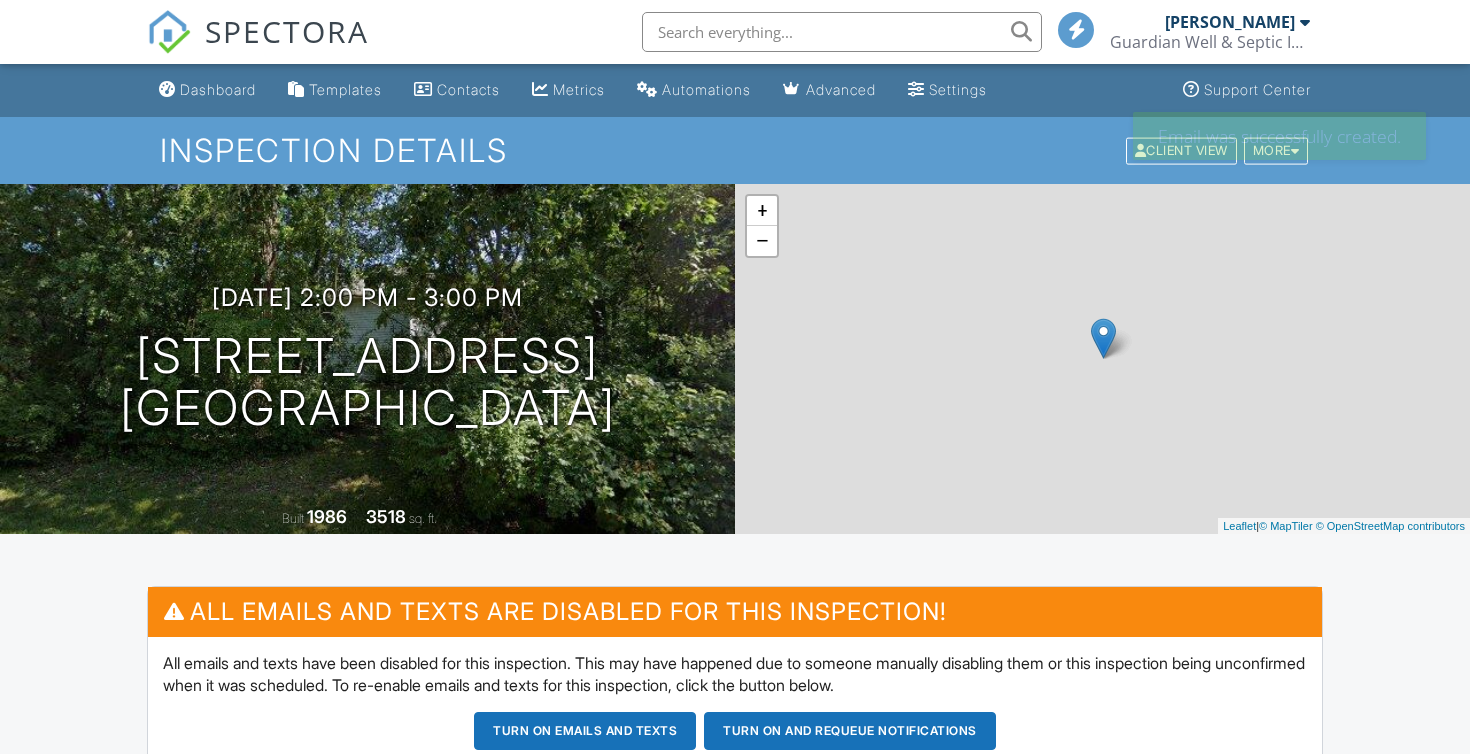 scroll, scrollTop: 0, scrollLeft: 0, axis: both 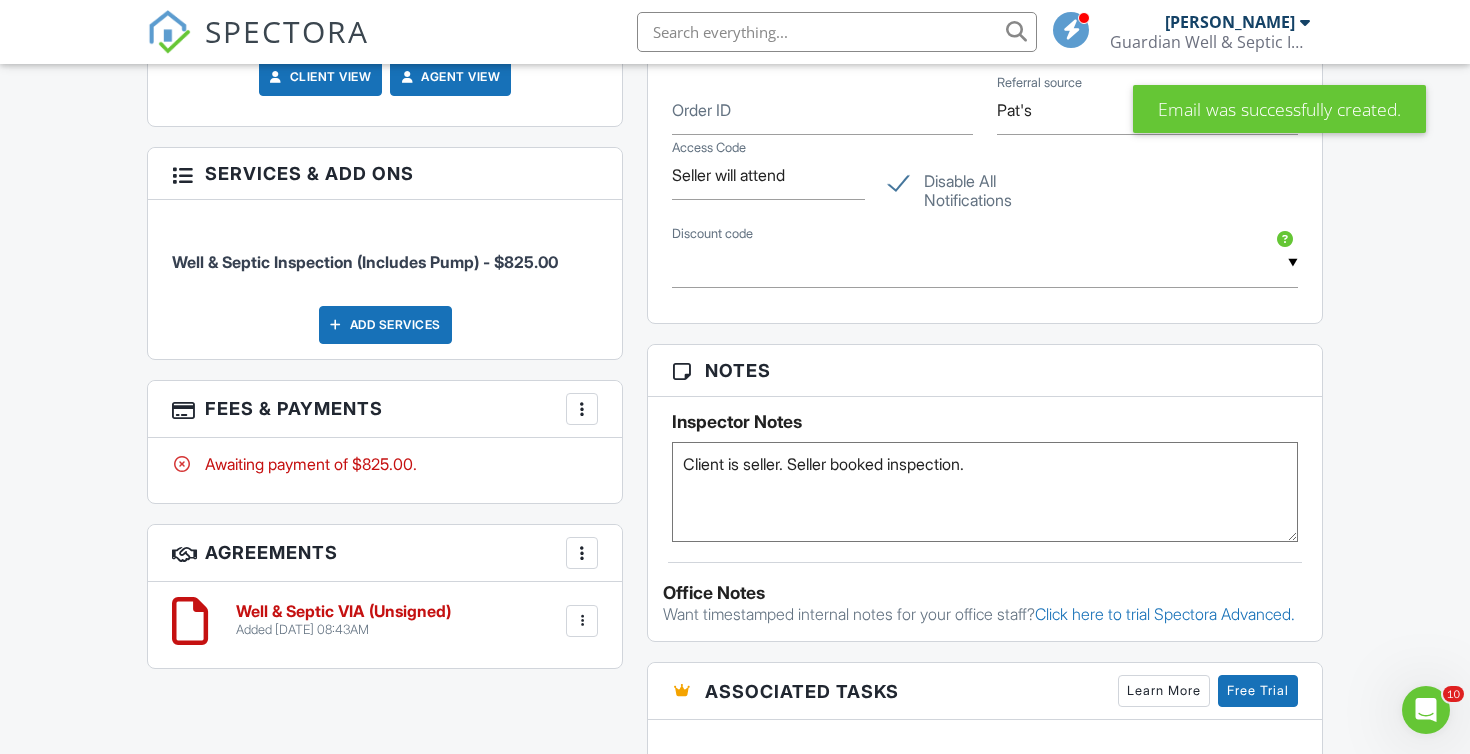 click on "Disable All Notifications" at bounding box center (985, 184) 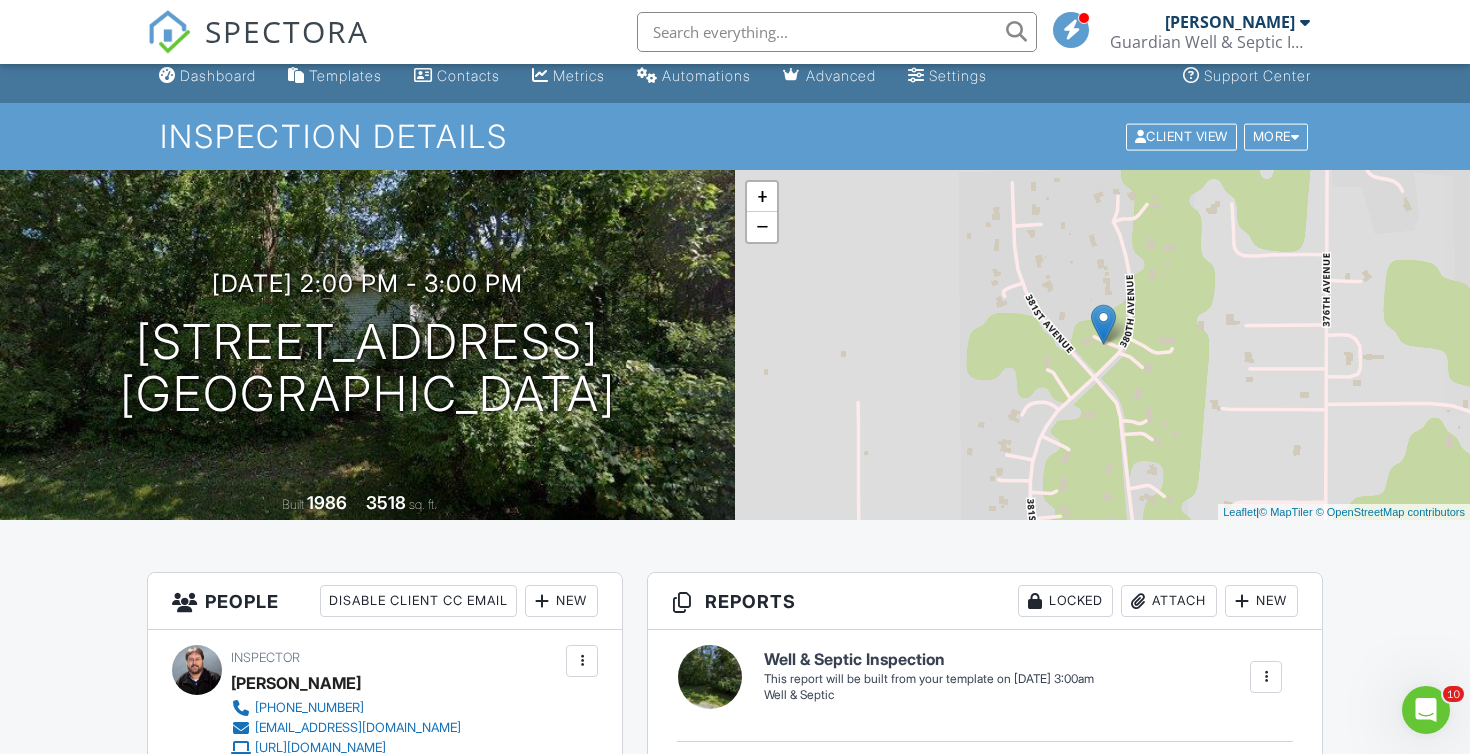 scroll, scrollTop: 0, scrollLeft: 0, axis: both 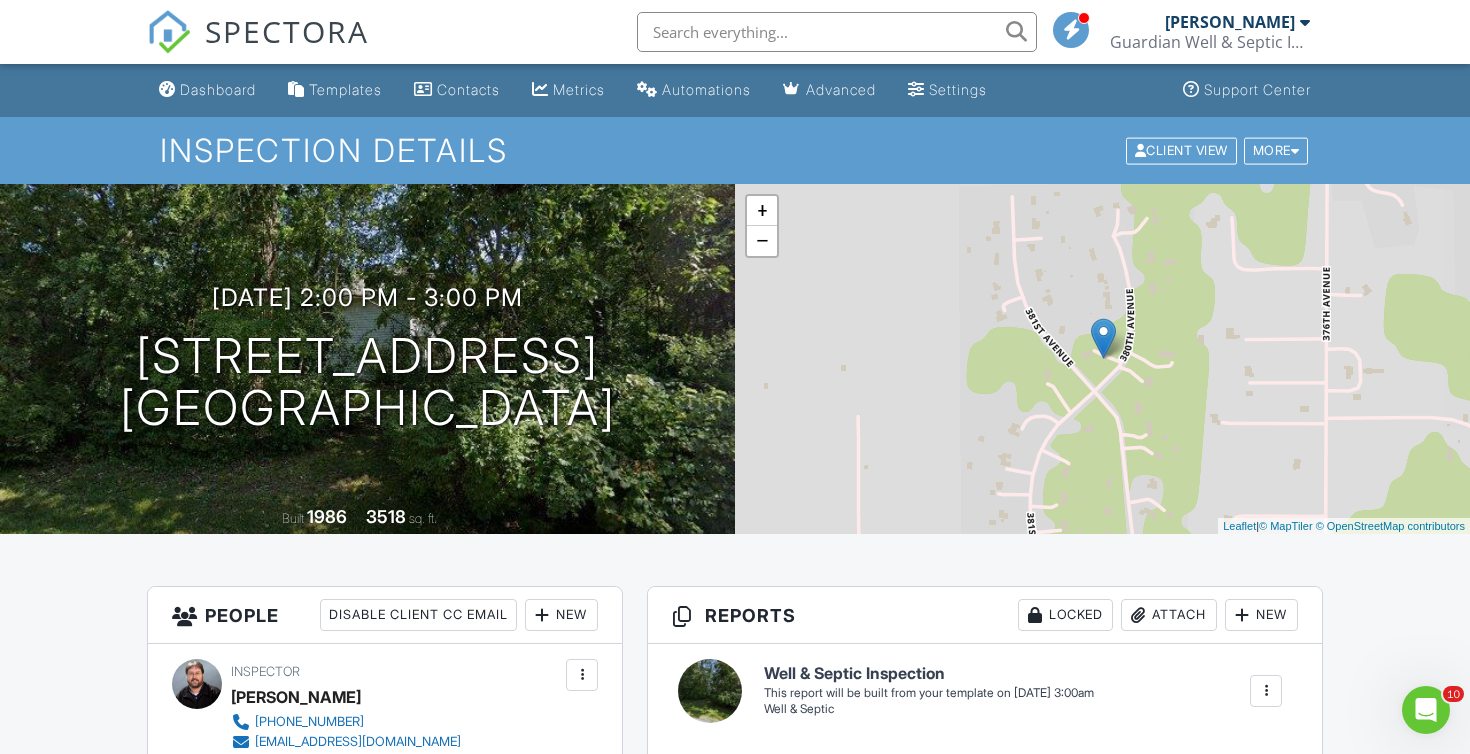 click on "SPECTORA" at bounding box center [287, 31] 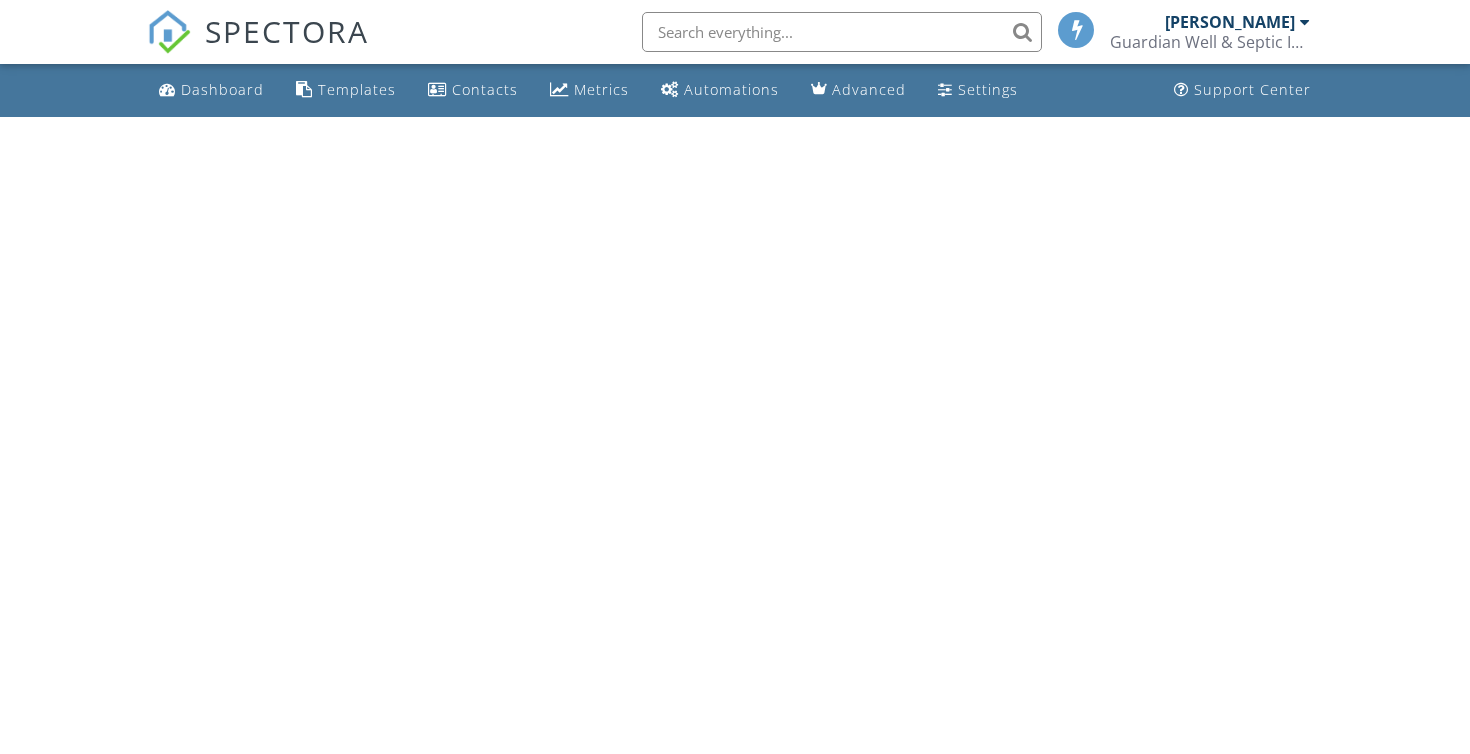scroll, scrollTop: 0, scrollLeft: 0, axis: both 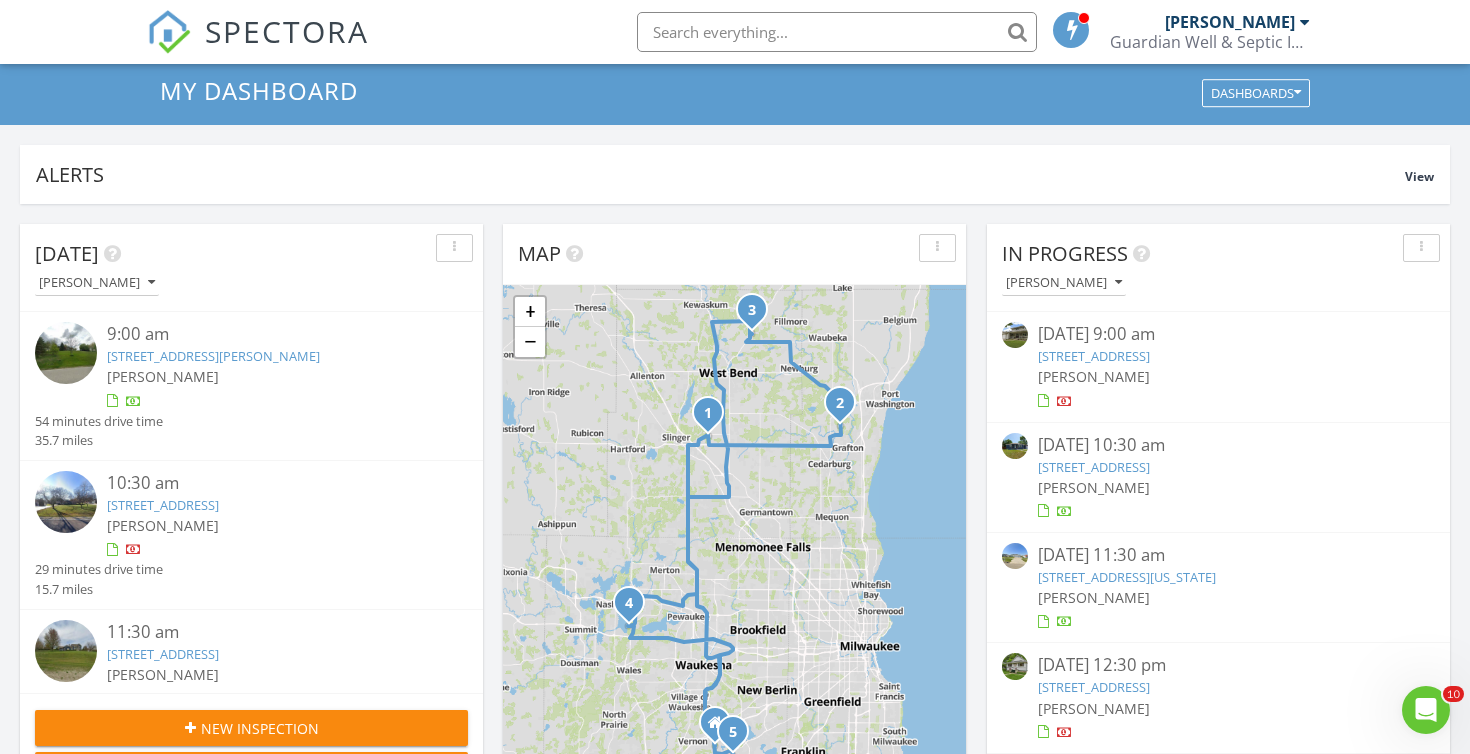 click on "SPECTORA" at bounding box center (287, 31) 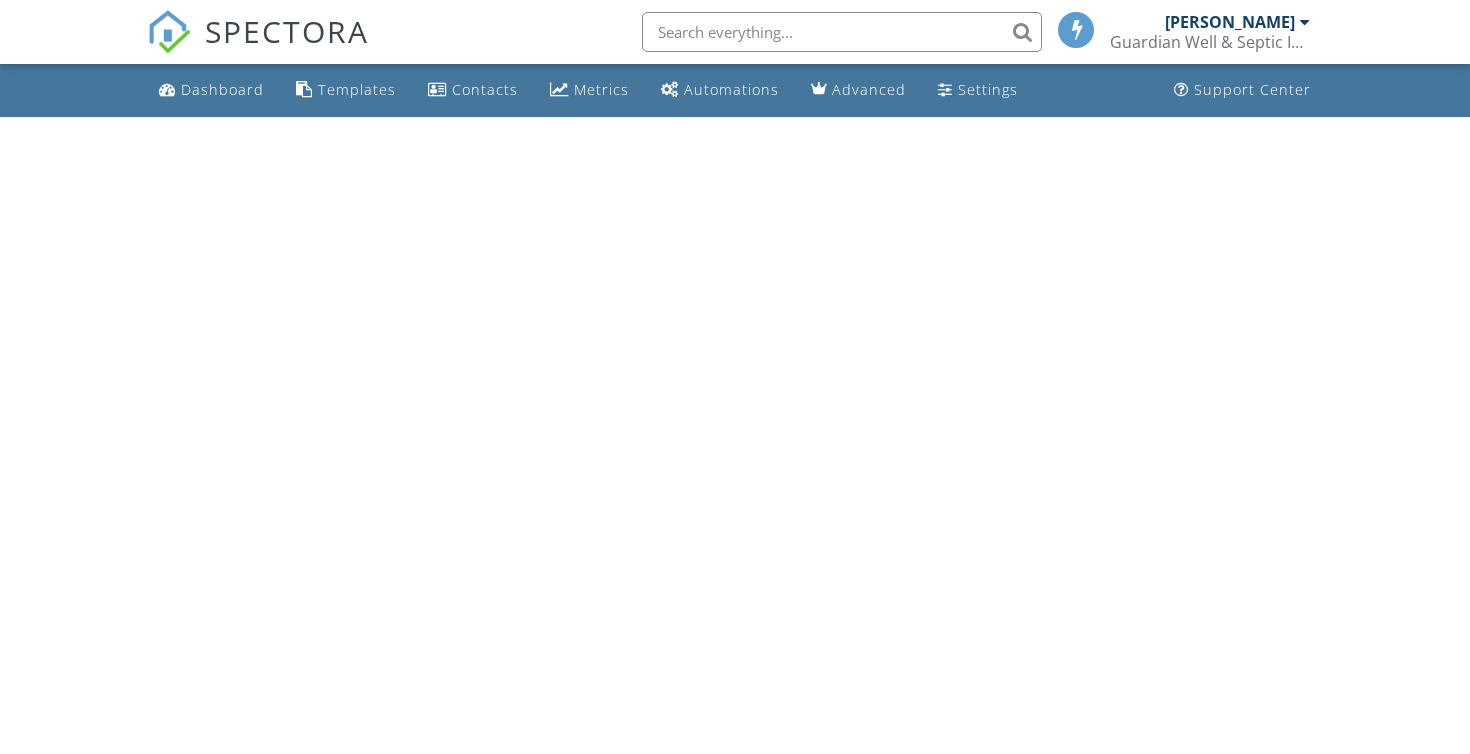 scroll, scrollTop: 0, scrollLeft: 0, axis: both 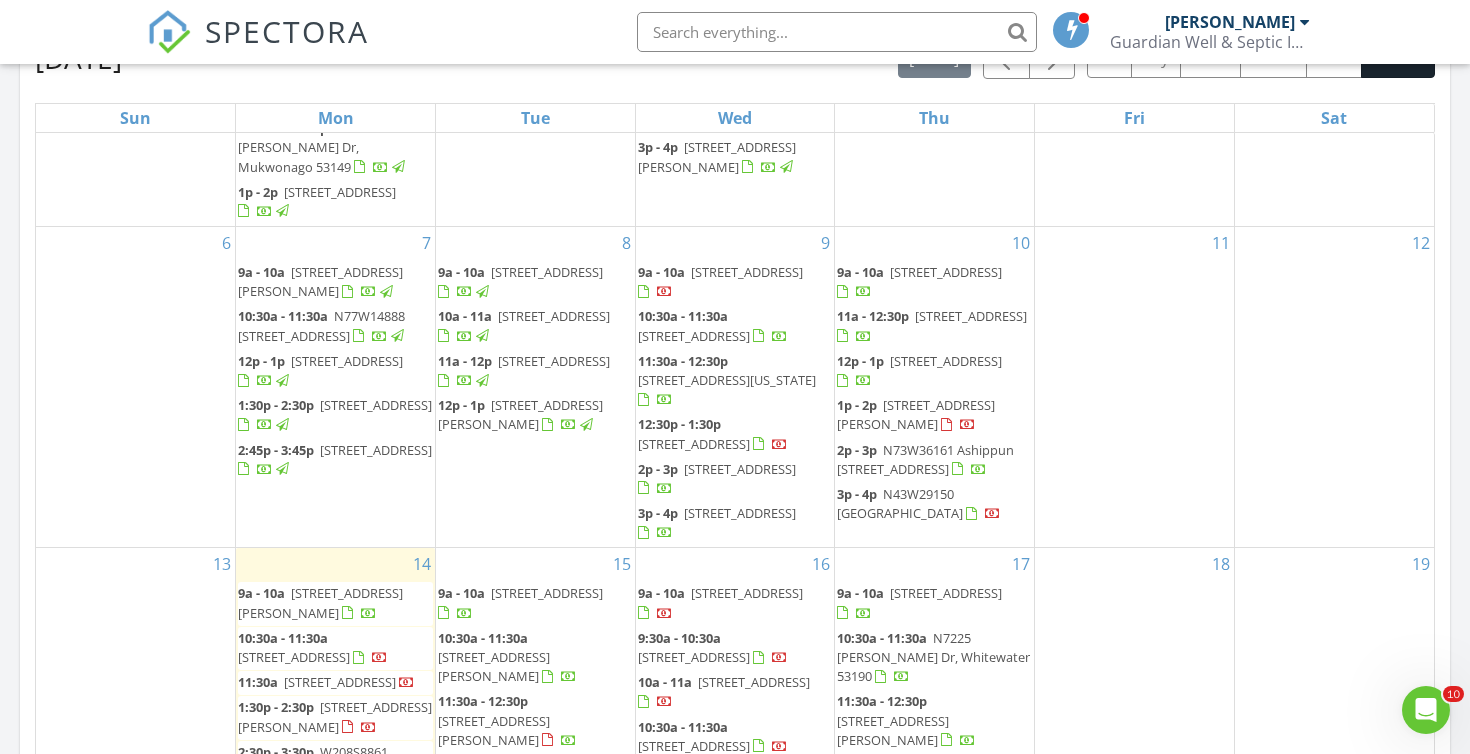 click on "11:30a - 12:30p
321 Wisconsin Ave, Twin Lakes 53181" at bounding box center (735, 381) 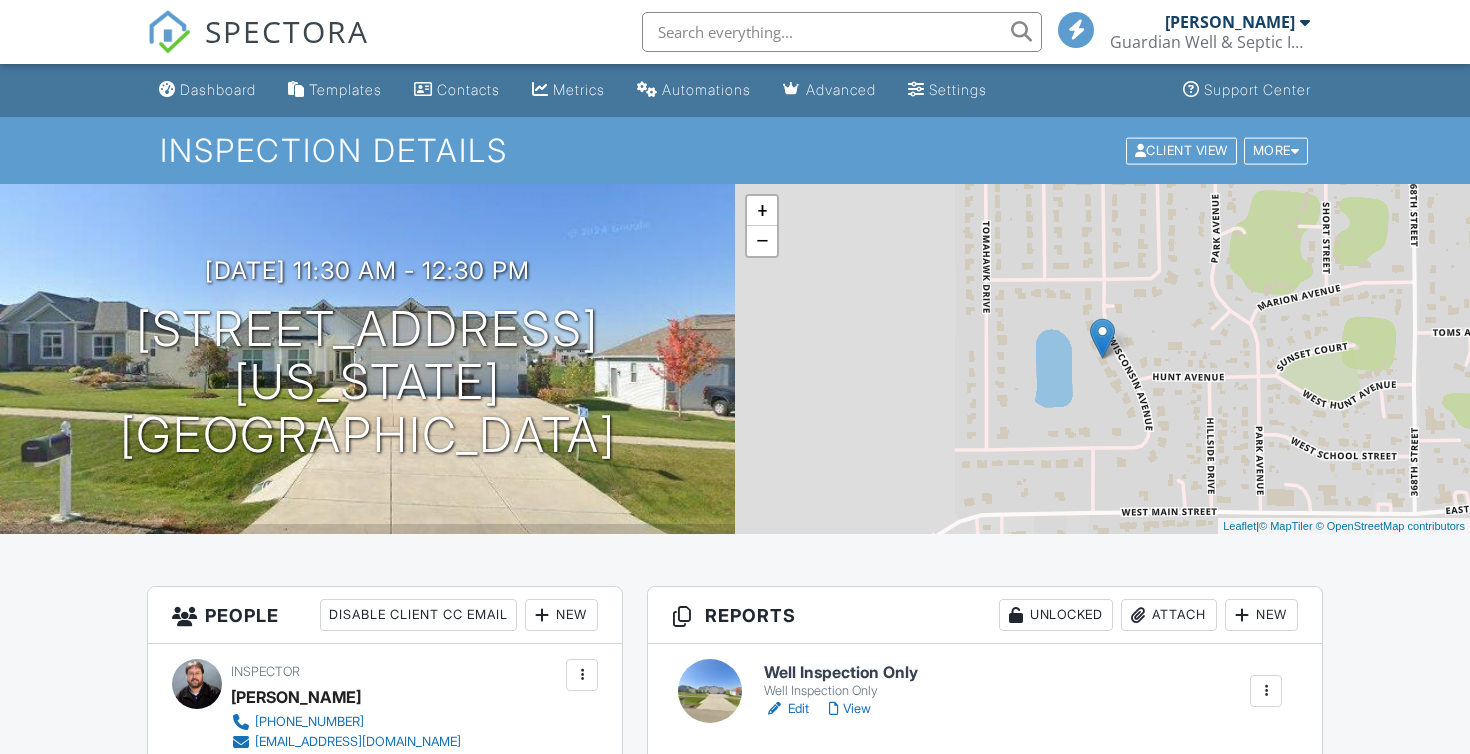 scroll, scrollTop: 214, scrollLeft: 0, axis: vertical 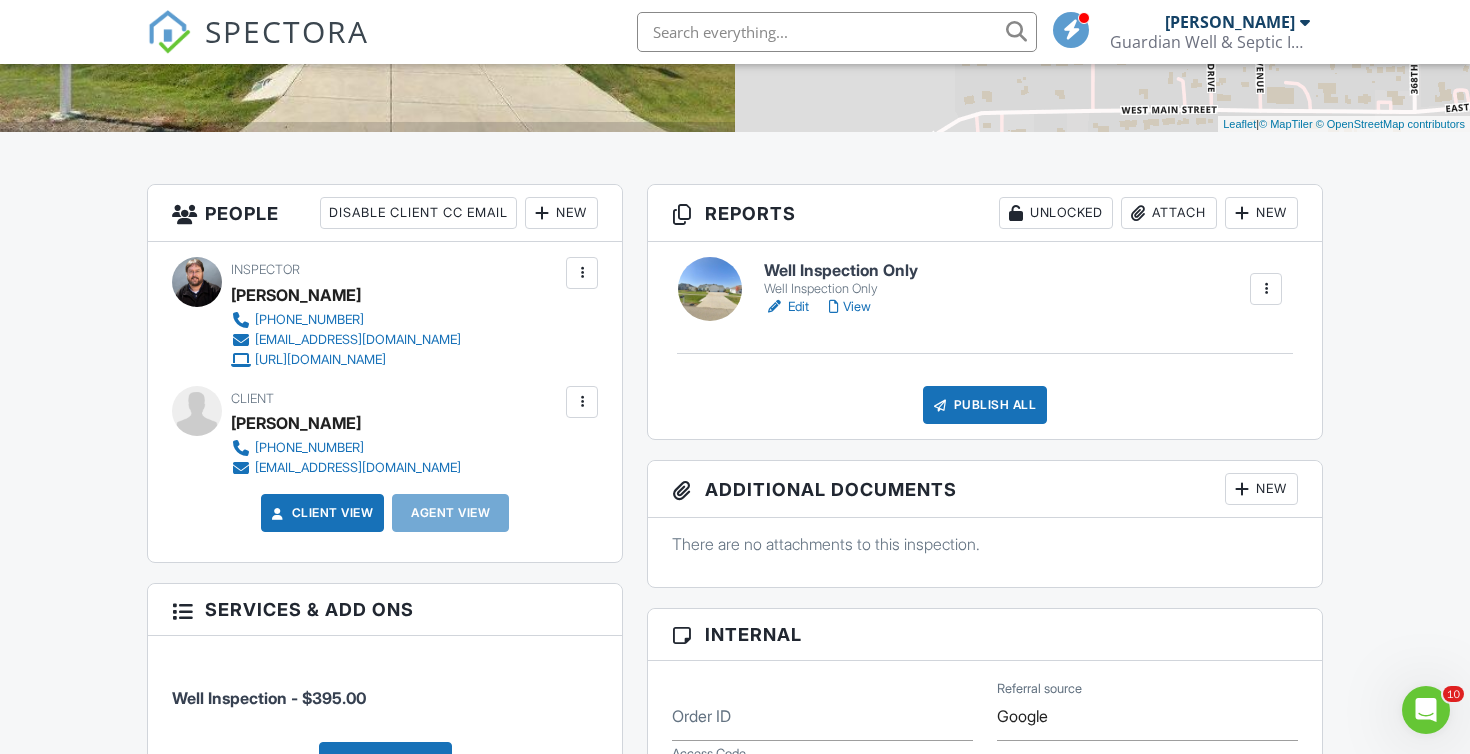 click on "Edit" at bounding box center (786, 307) 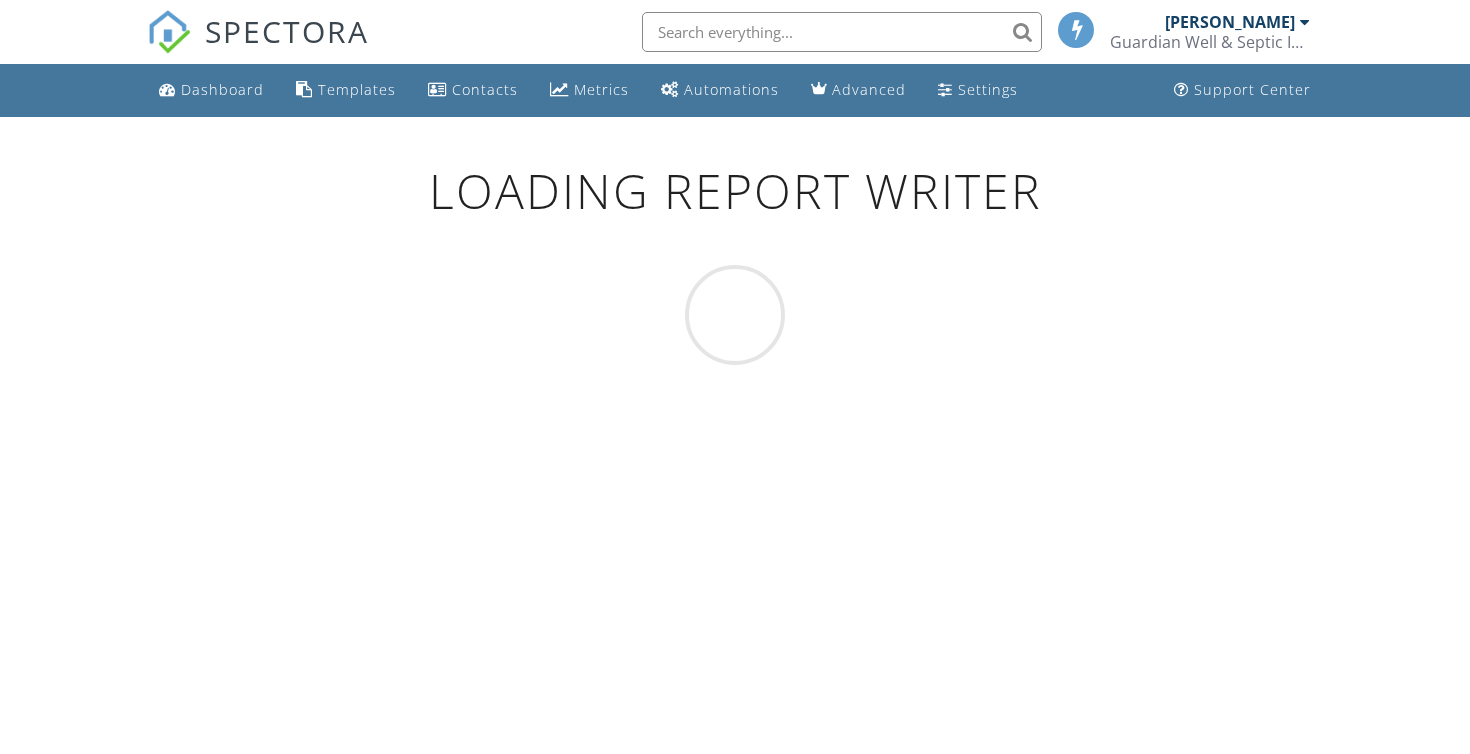 scroll, scrollTop: 0, scrollLeft: 0, axis: both 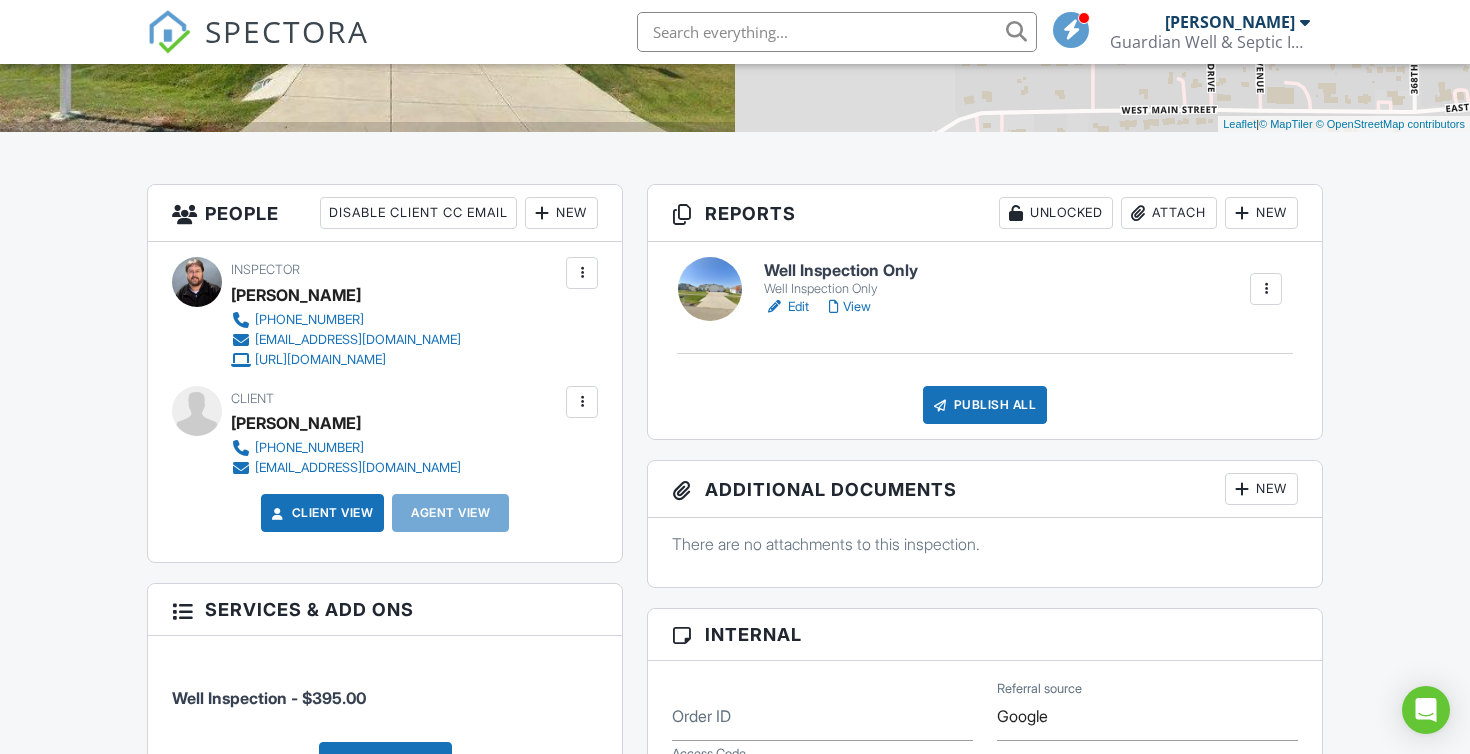 click on "View" at bounding box center [850, 307] 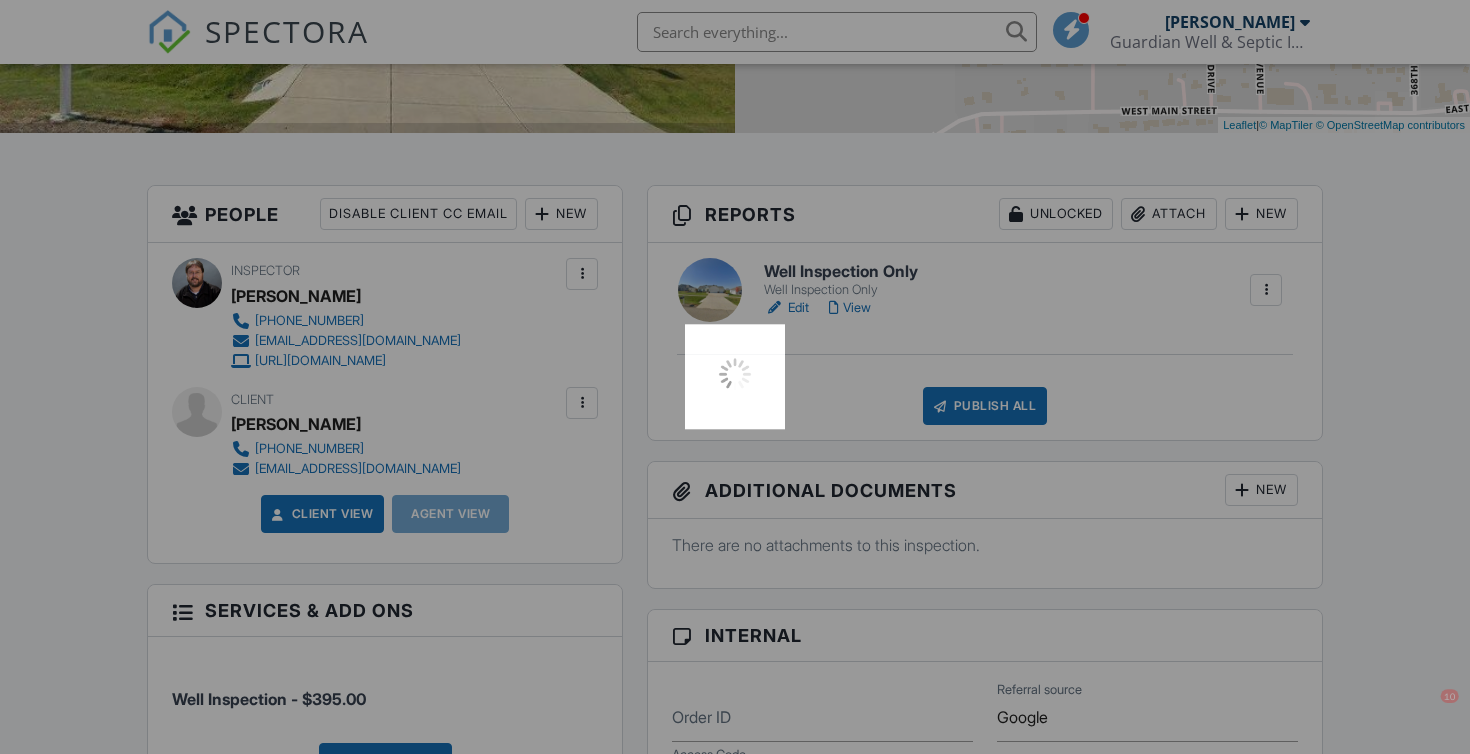 scroll, scrollTop: 406, scrollLeft: 0, axis: vertical 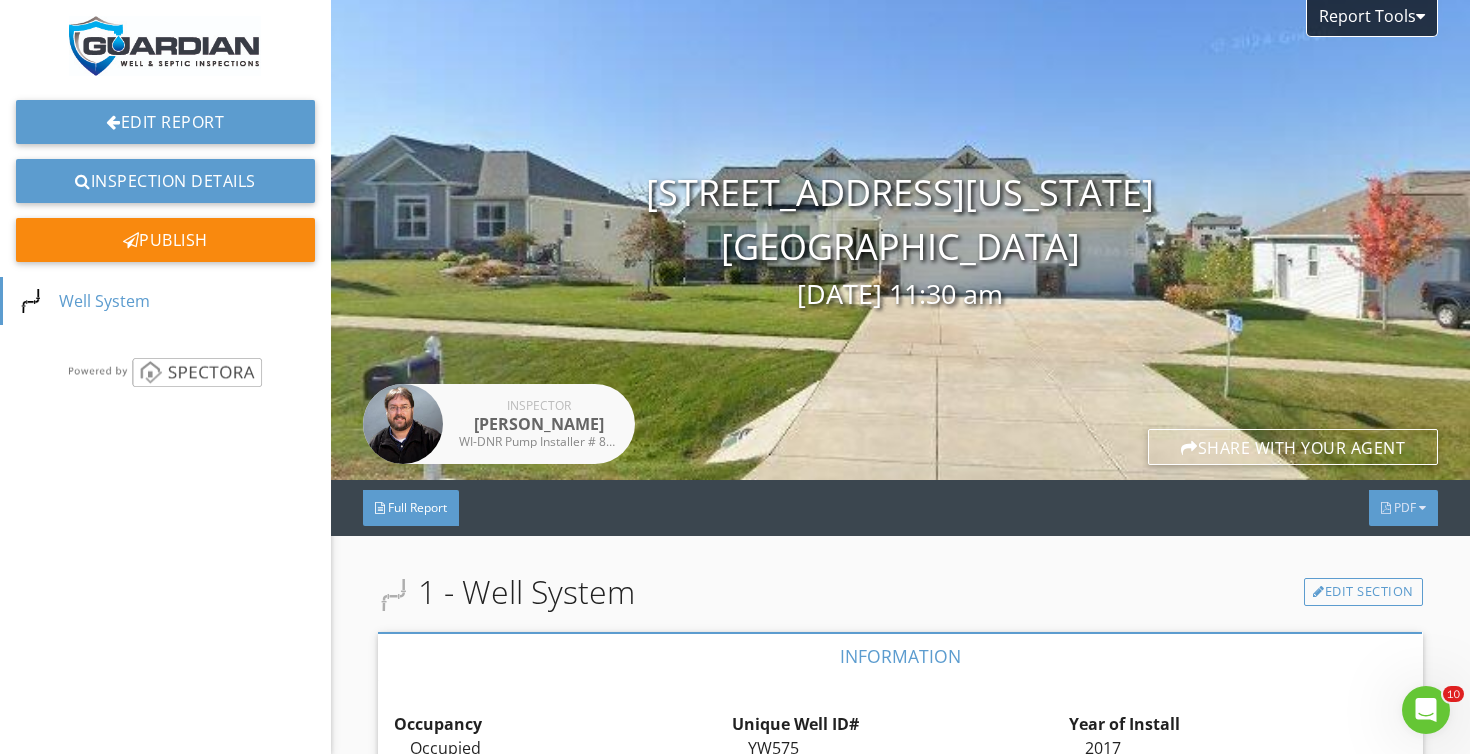 click on "PDF" at bounding box center [1403, 508] 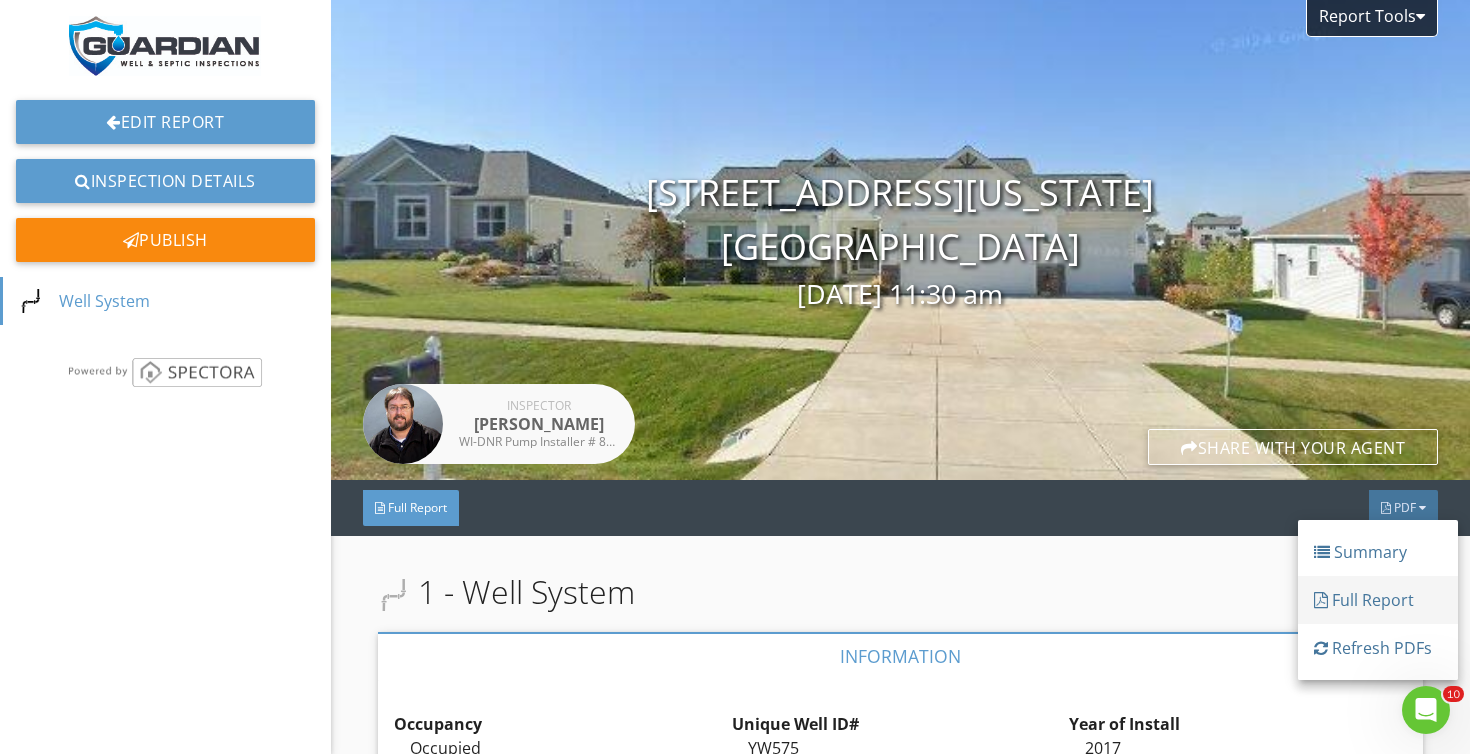 click on "Full Report" at bounding box center (1378, 600) 